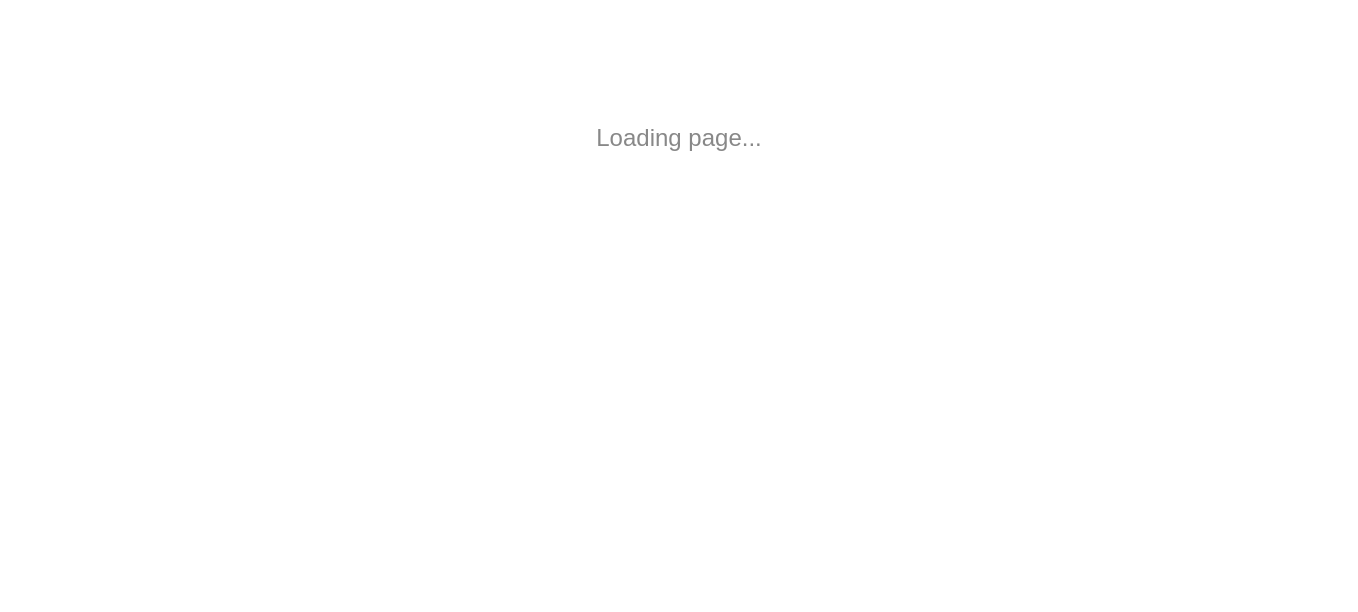 scroll, scrollTop: 0, scrollLeft: 0, axis: both 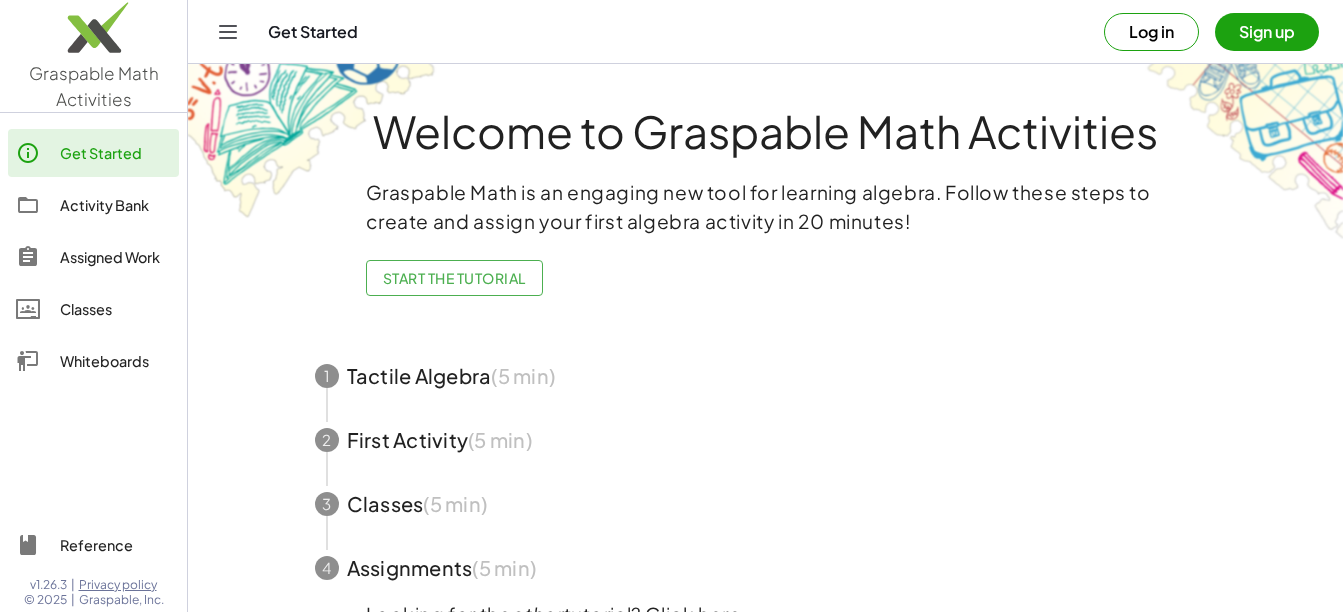 click on "Whiteboards" 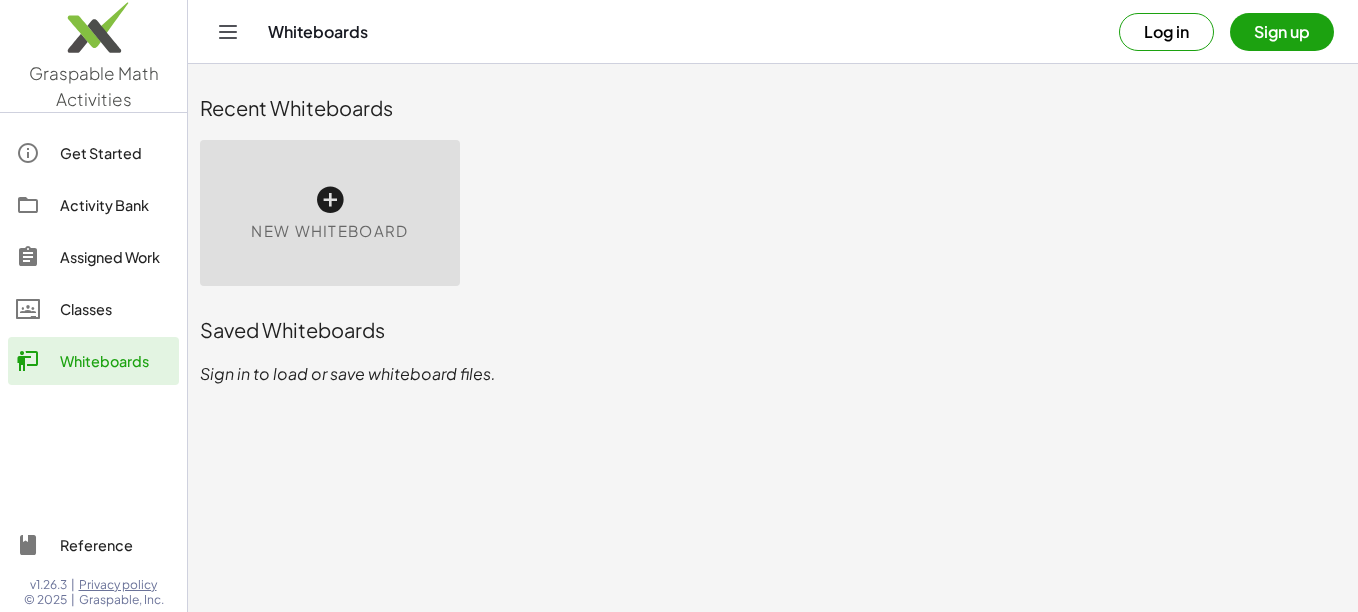 click on "New Whiteboard" at bounding box center [330, 213] 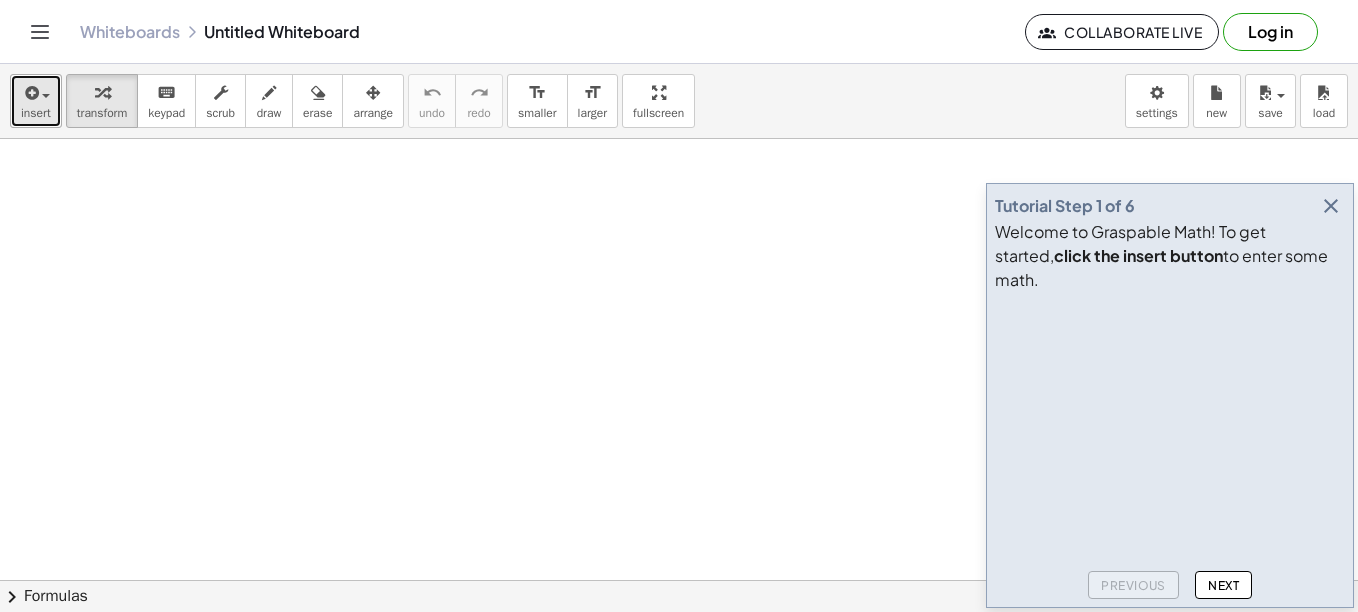 click at bounding box center (30, 93) 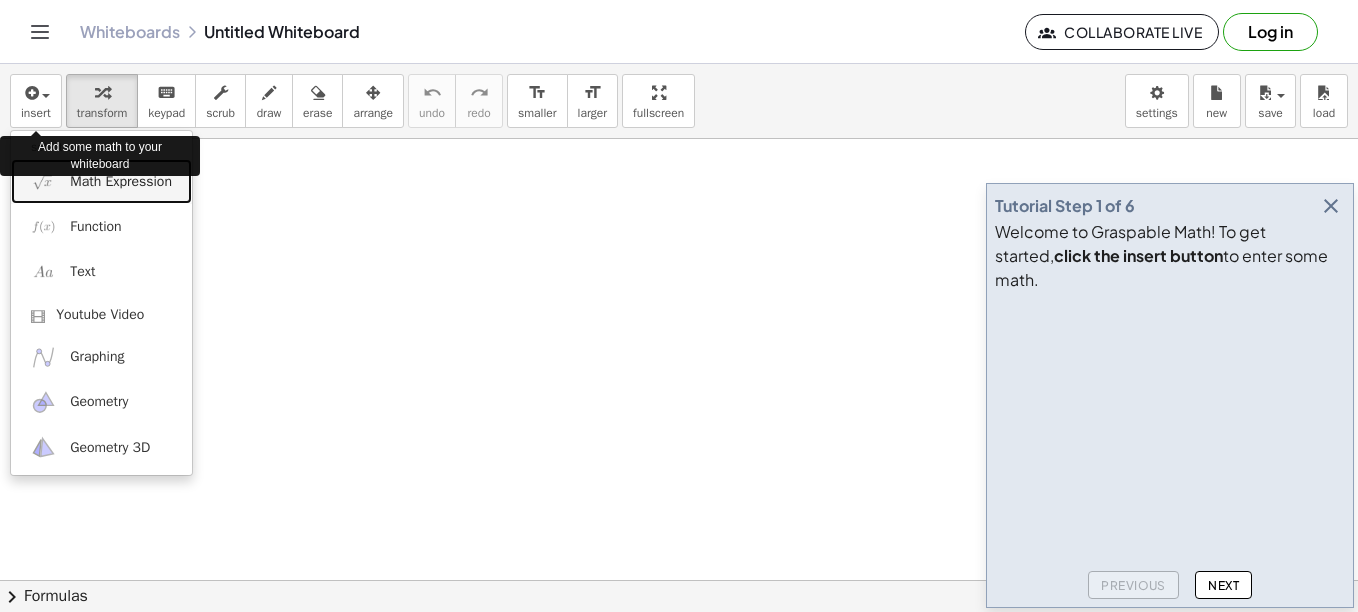 click on "Math Expression" at bounding box center [121, 182] 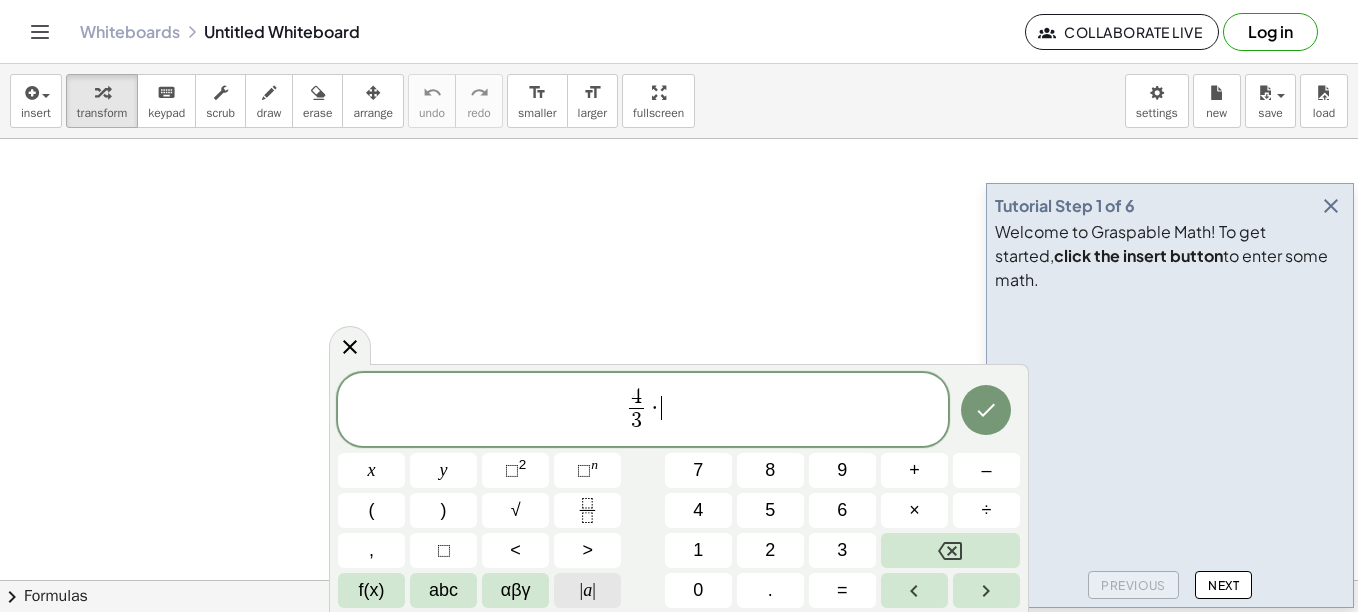 click on "|" at bounding box center (582, 590) 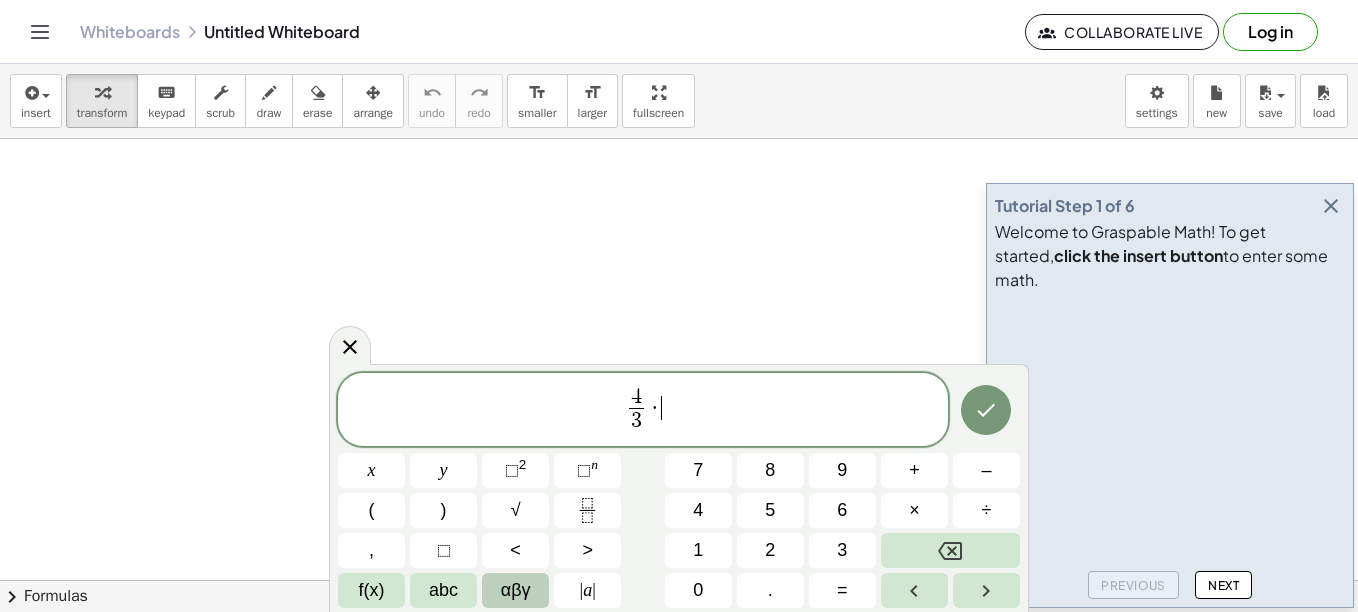 click on "αβγ" at bounding box center (516, 590) 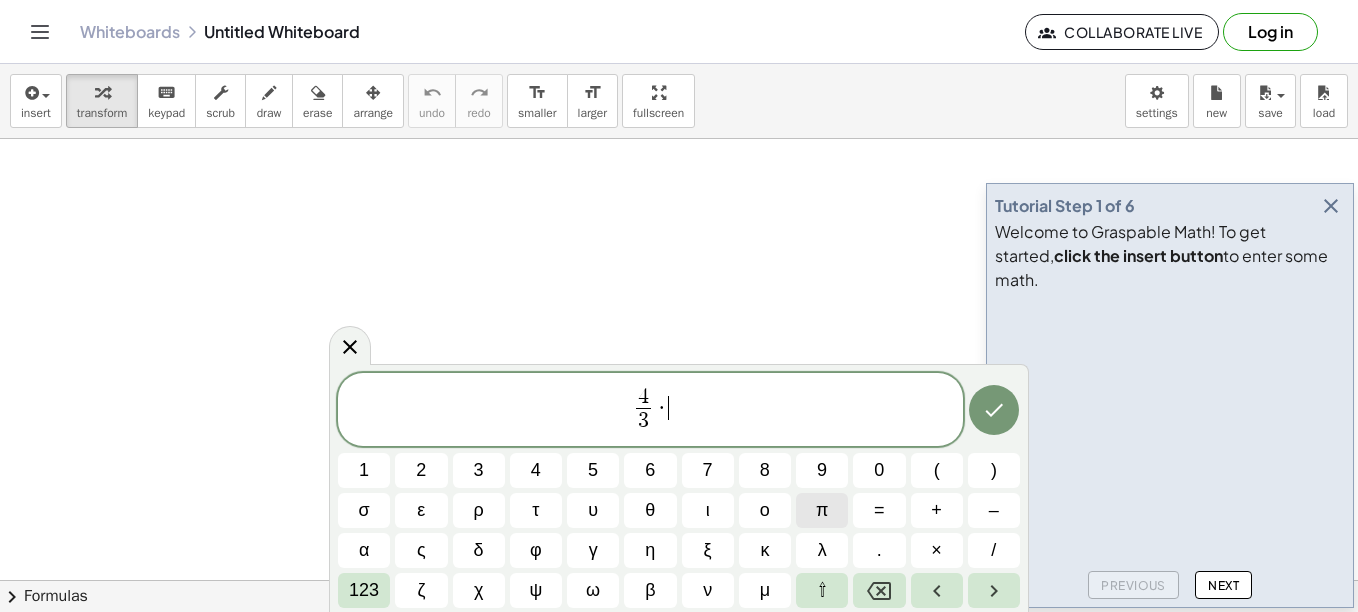 click on "π" at bounding box center (822, 510) 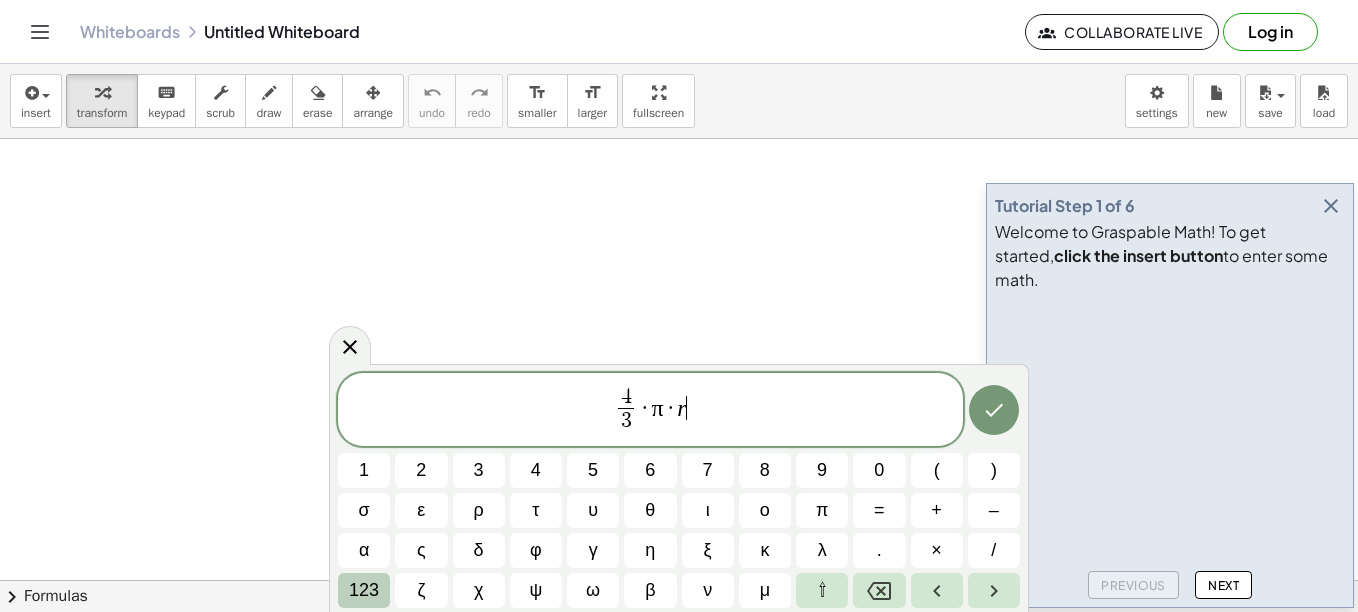 click on "123" at bounding box center (364, 590) 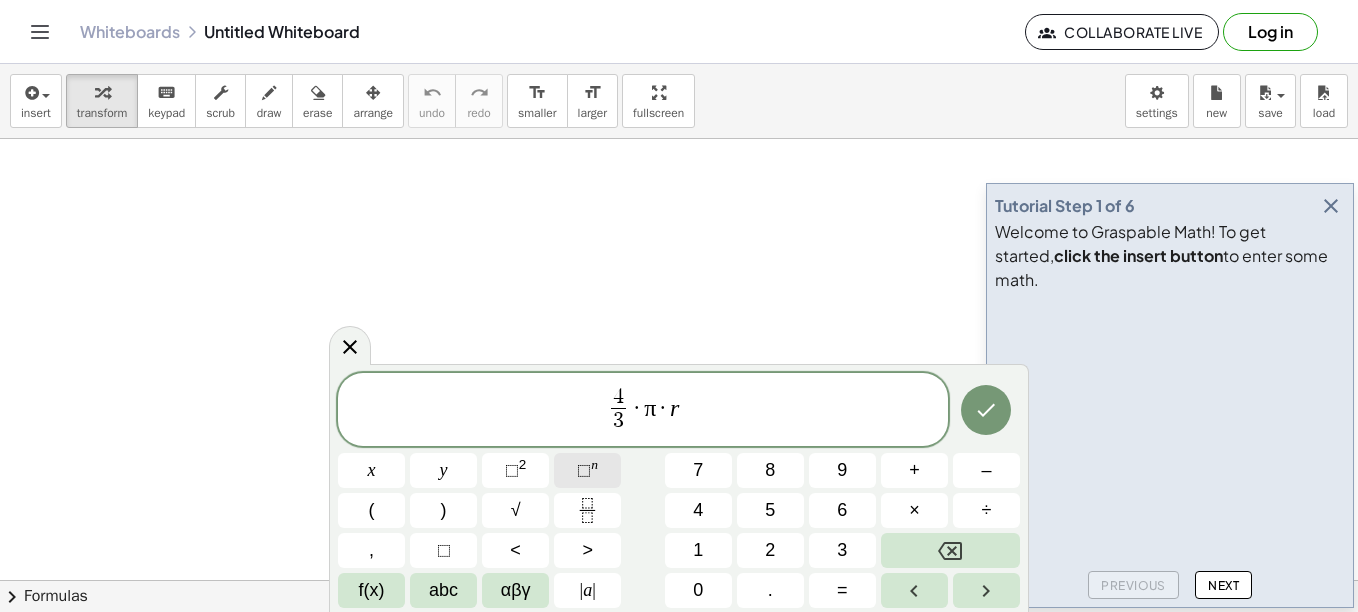 click on "⬚ n" 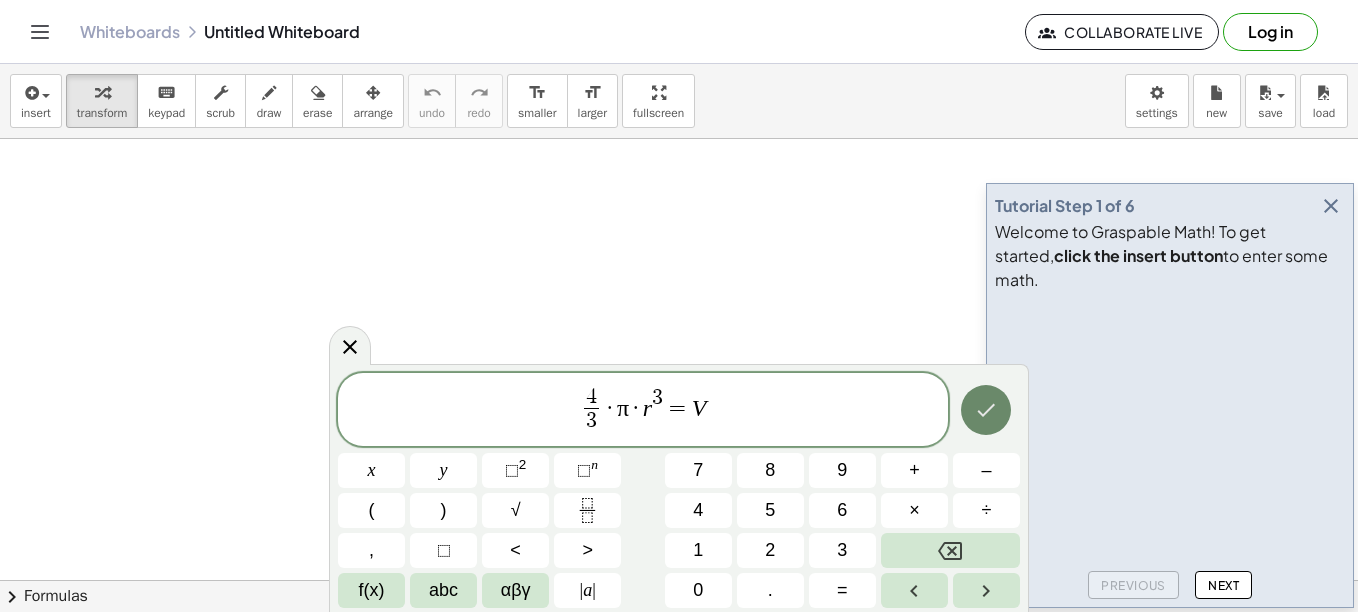 click 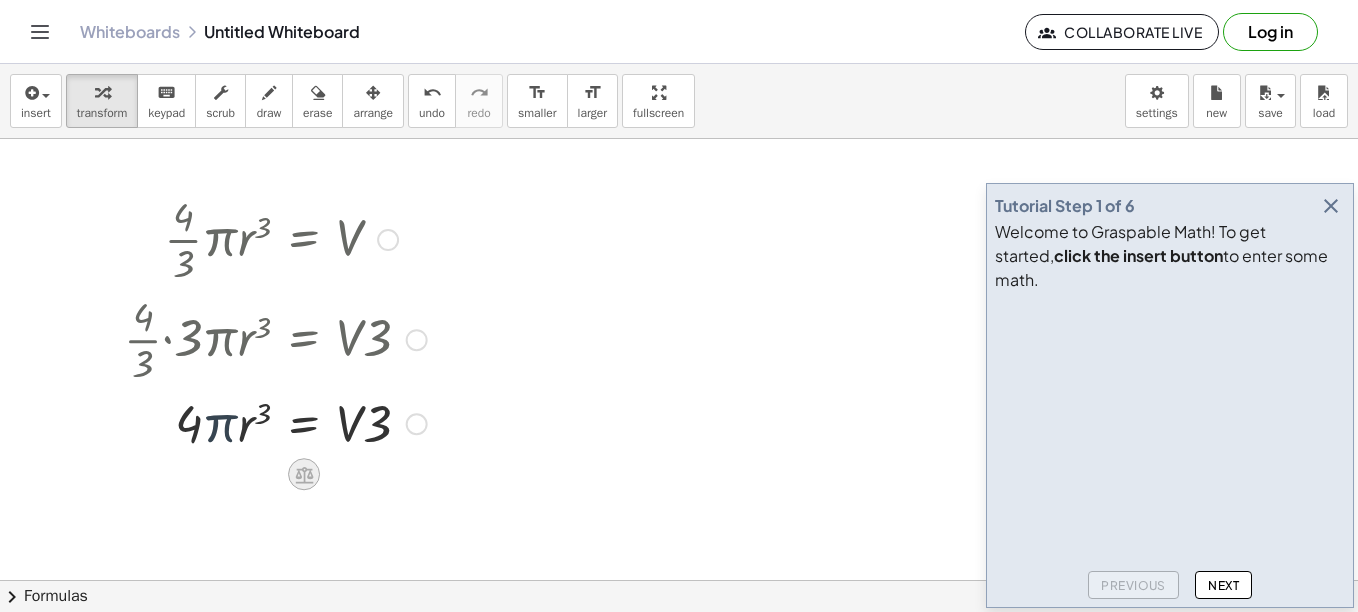 click 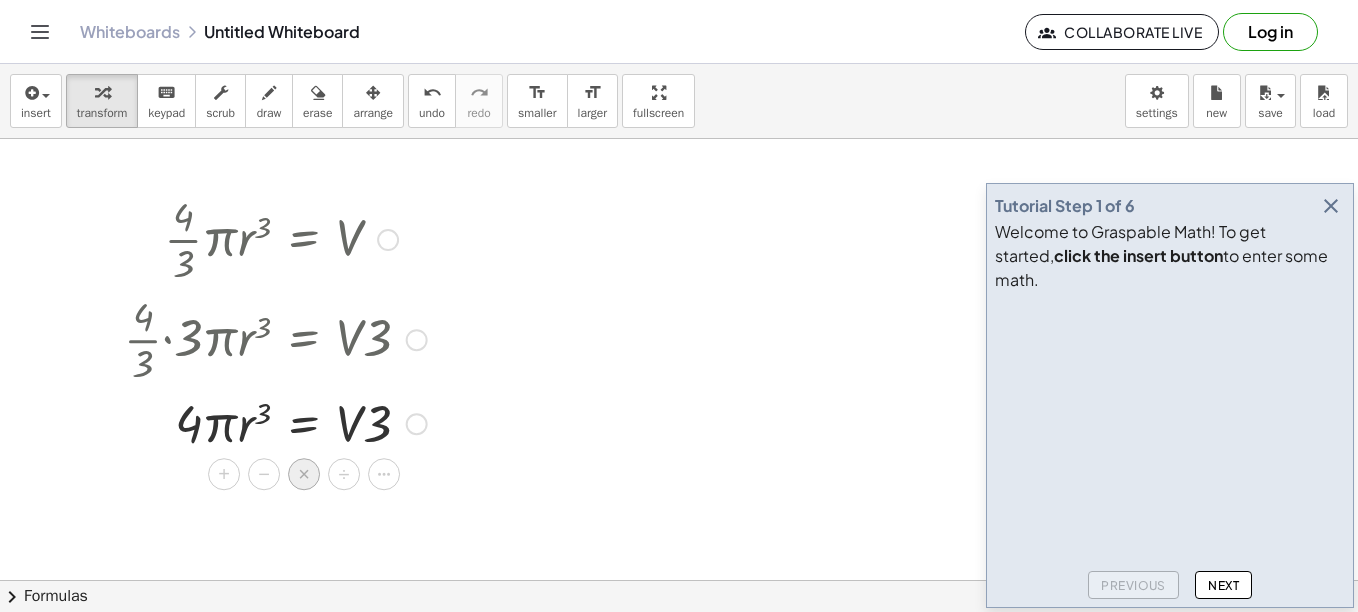 click on "×" at bounding box center [304, 474] 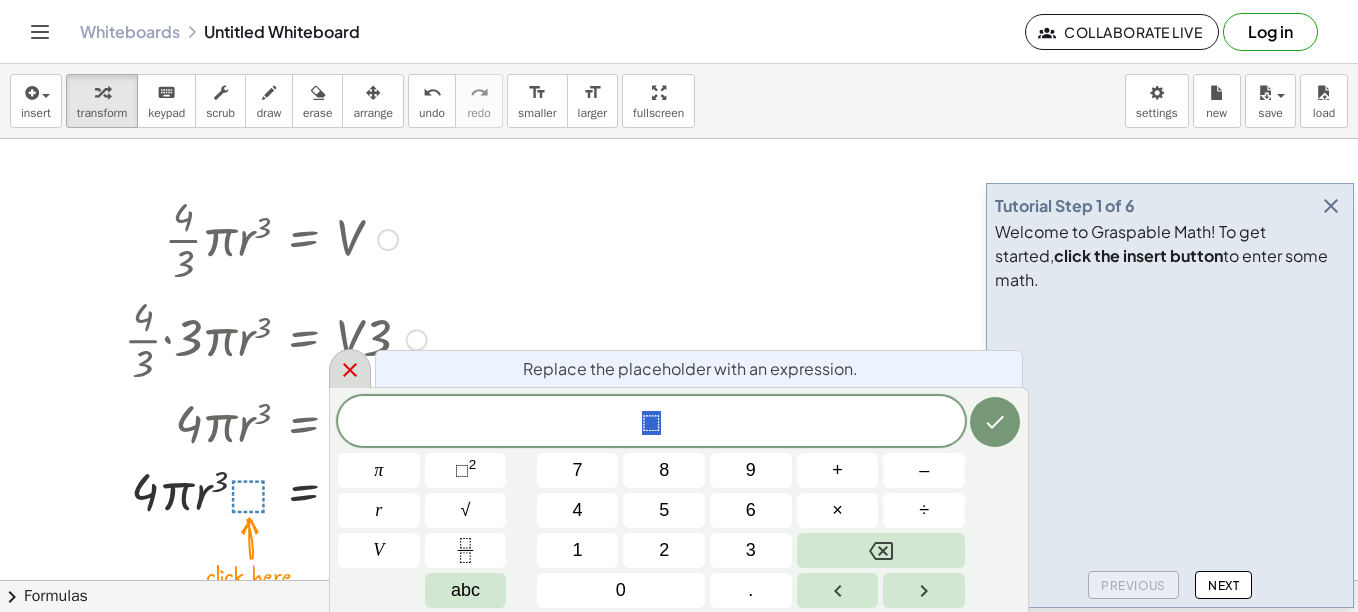 click 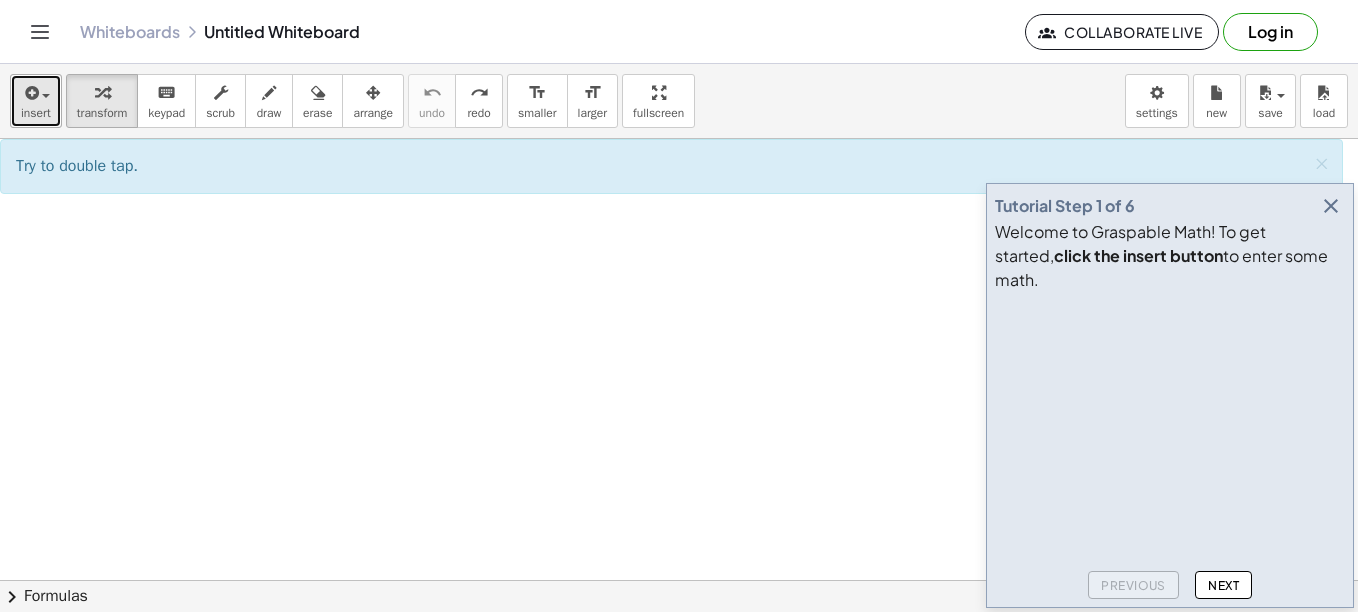 click at bounding box center (30, 93) 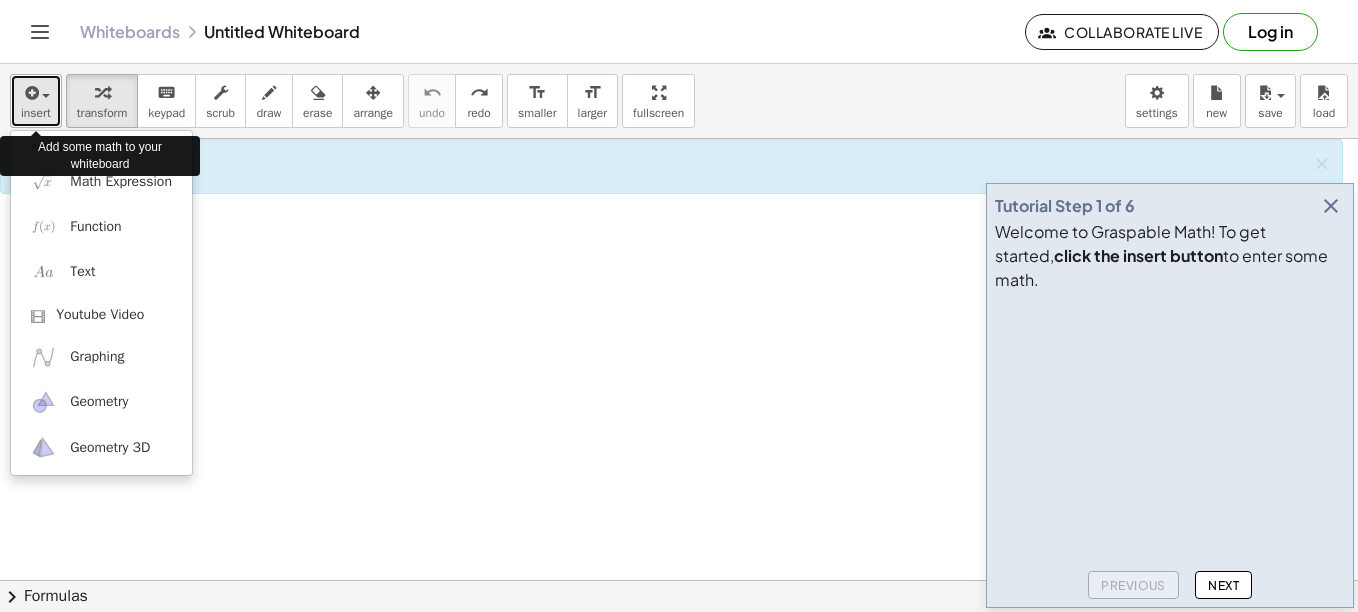 click at bounding box center [30, 93] 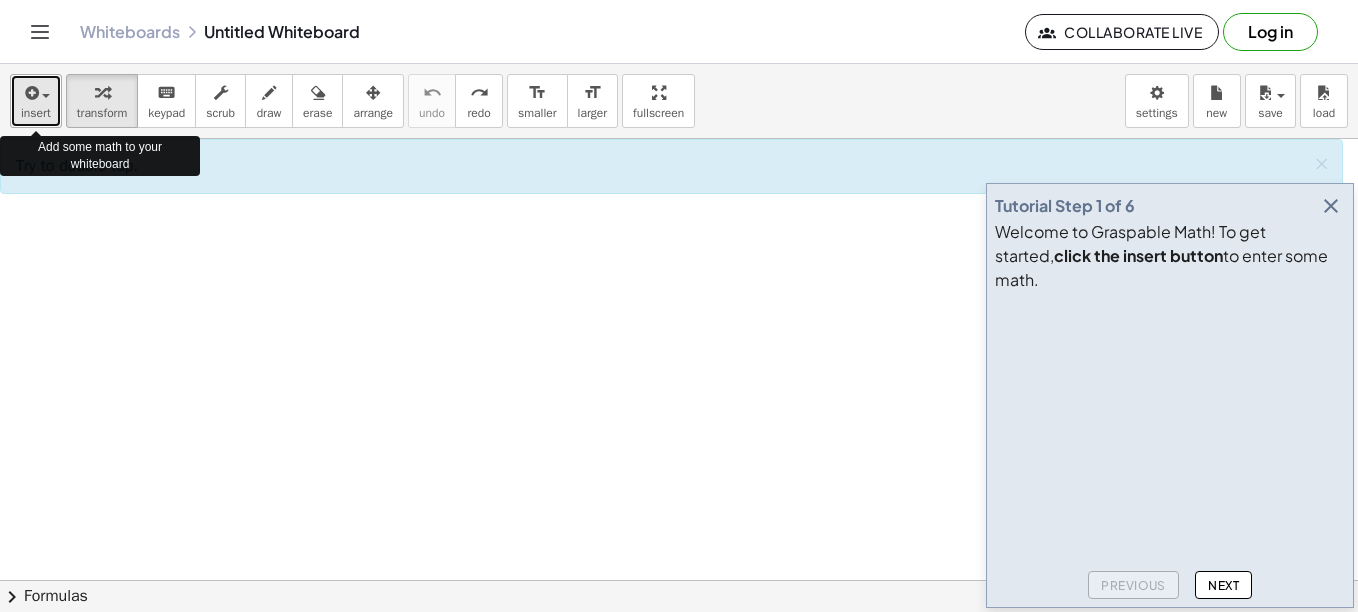 click at bounding box center [30, 93] 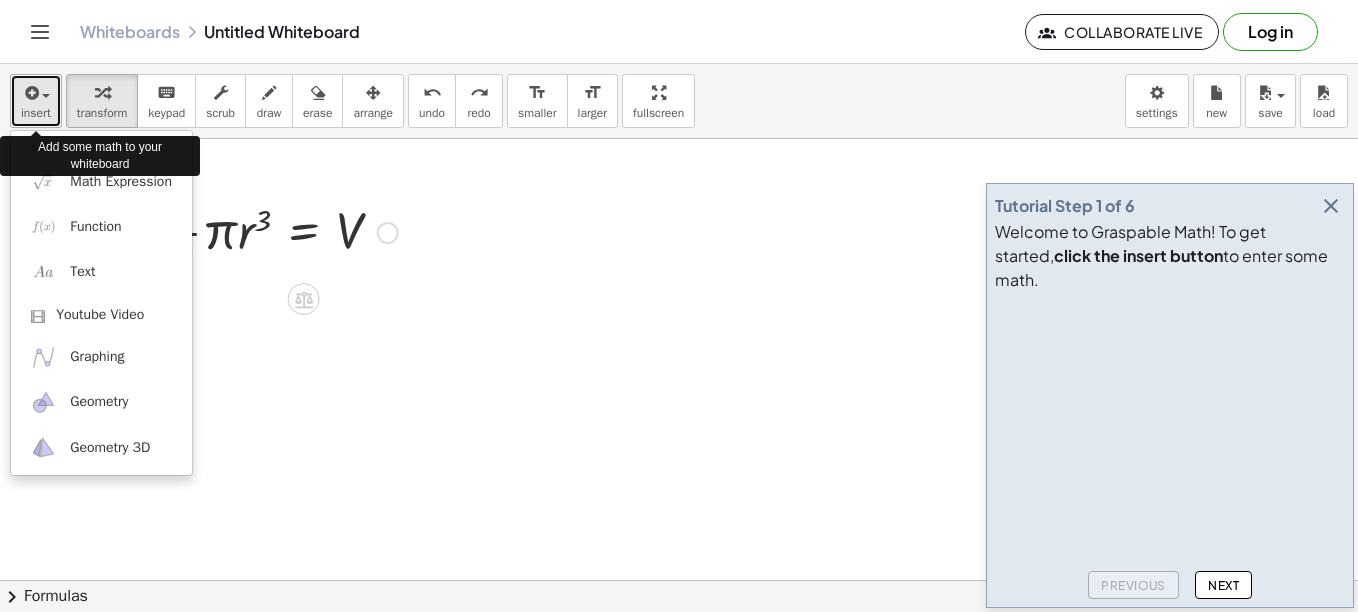 scroll, scrollTop: 5, scrollLeft: 0, axis: vertical 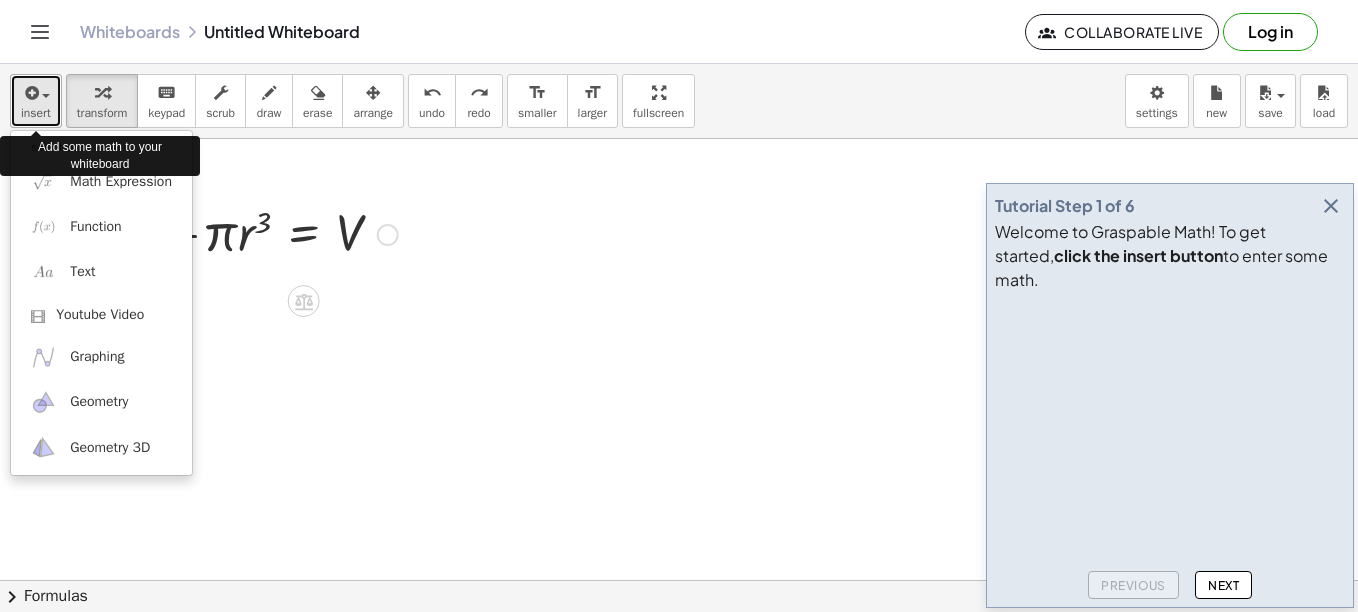 click at bounding box center [30, 93] 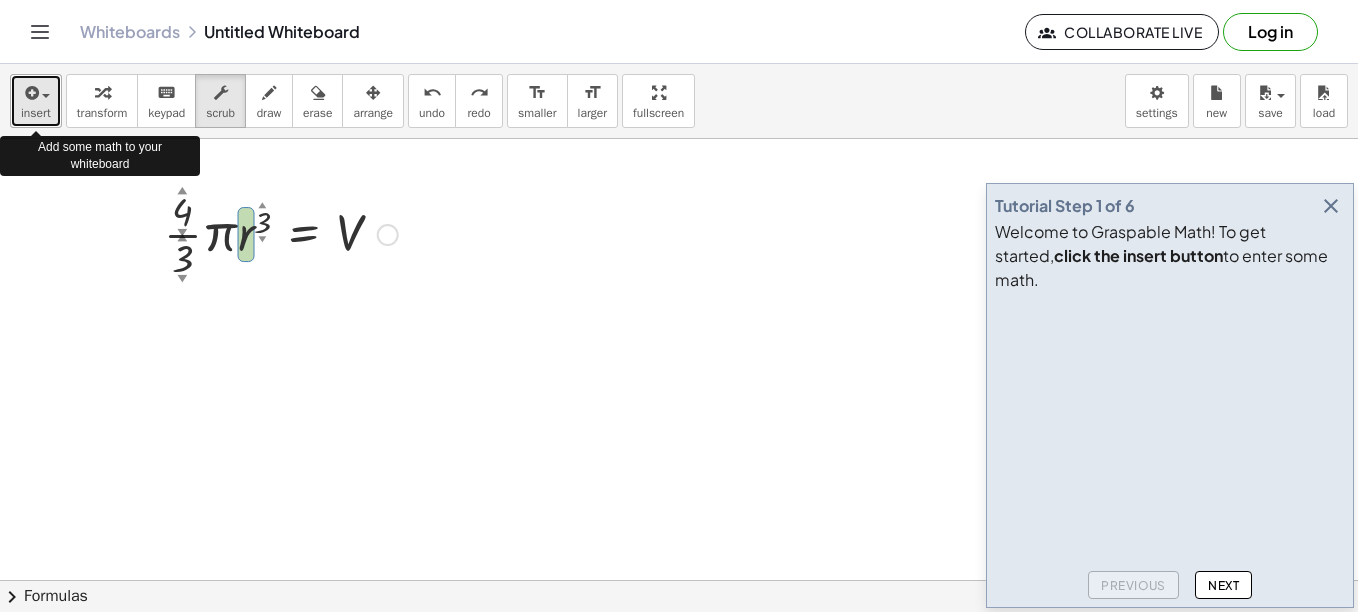 click on "insert" at bounding box center (36, 113) 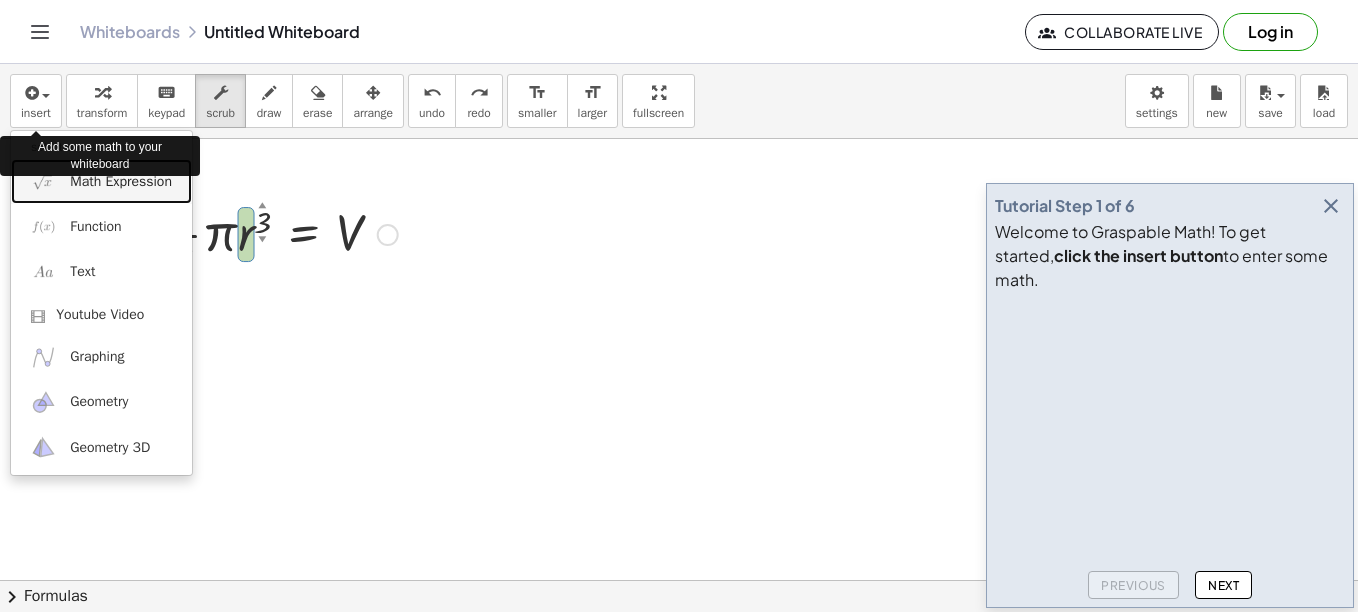 click on "Math Expression" at bounding box center [121, 182] 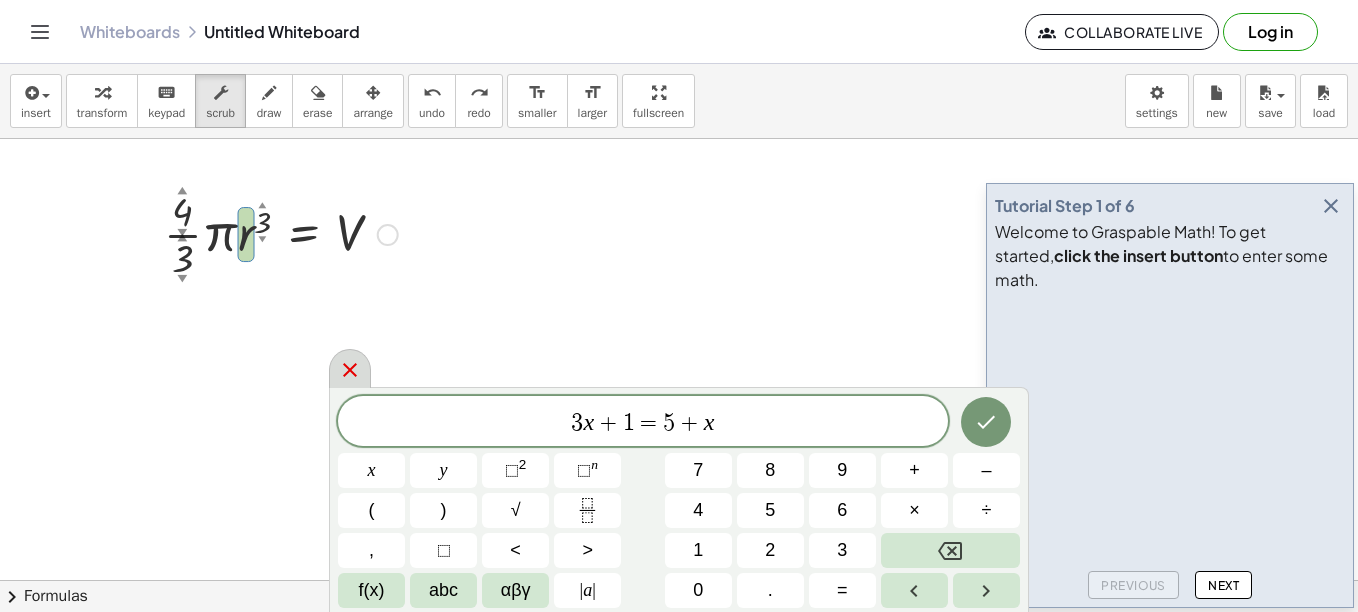 click 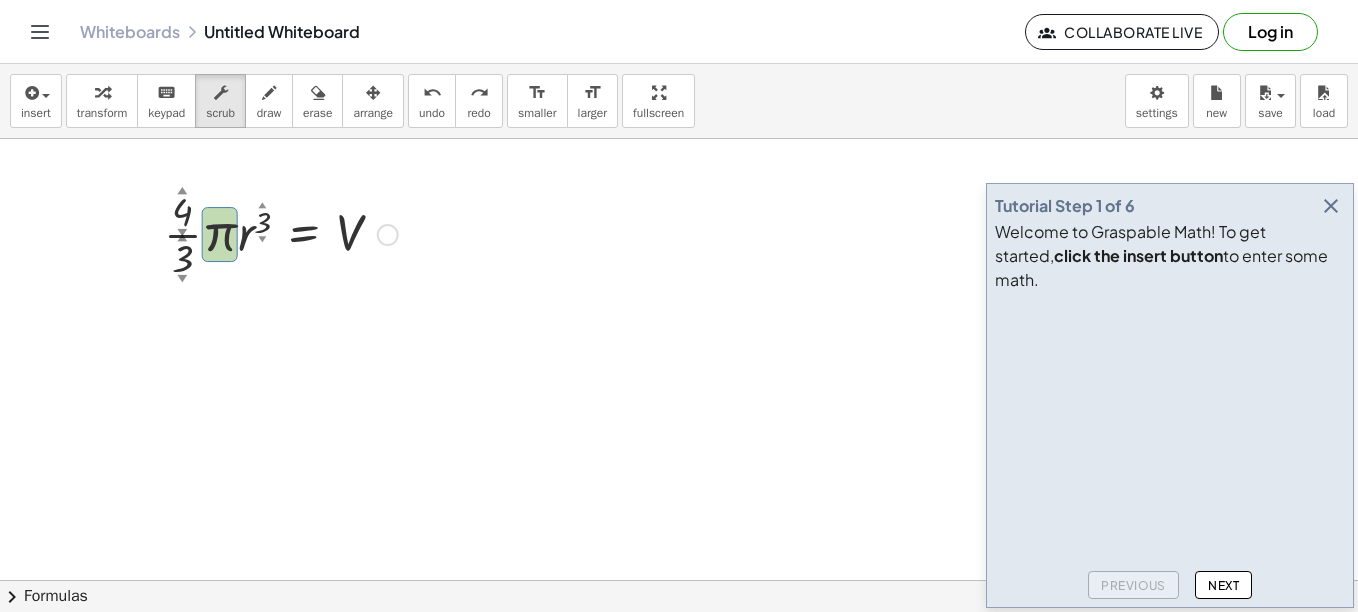 click at bounding box center (1331, 206) 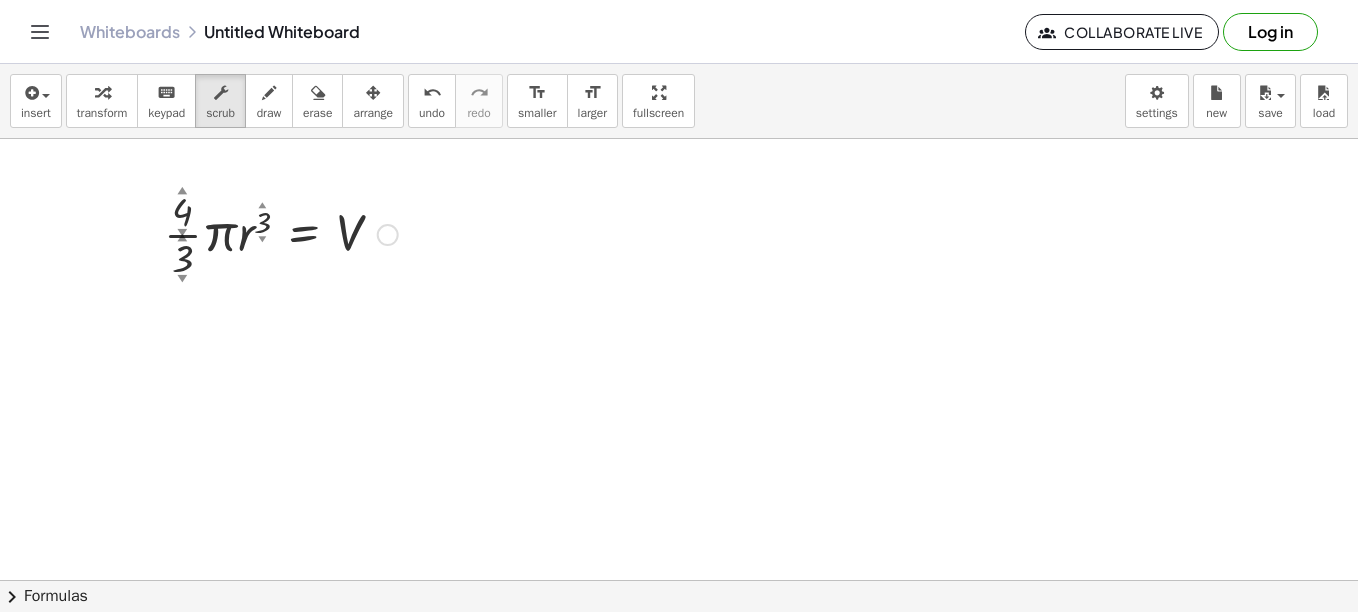 scroll, scrollTop: 6, scrollLeft: 0, axis: vertical 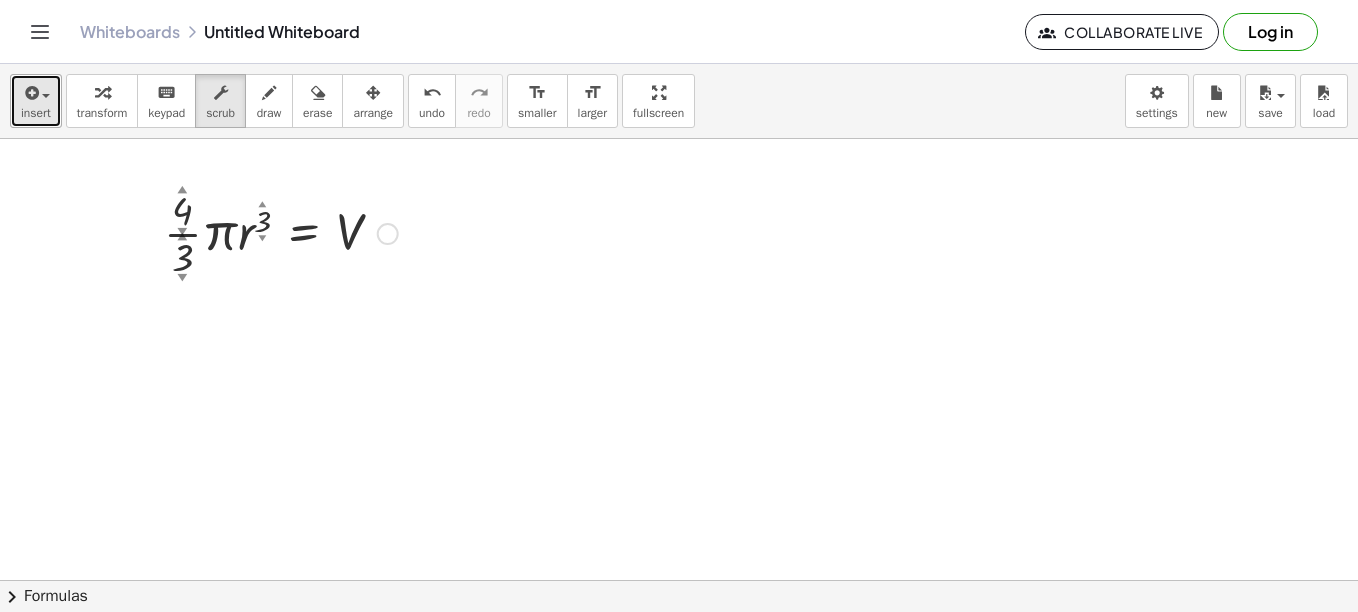 click at bounding box center [30, 93] 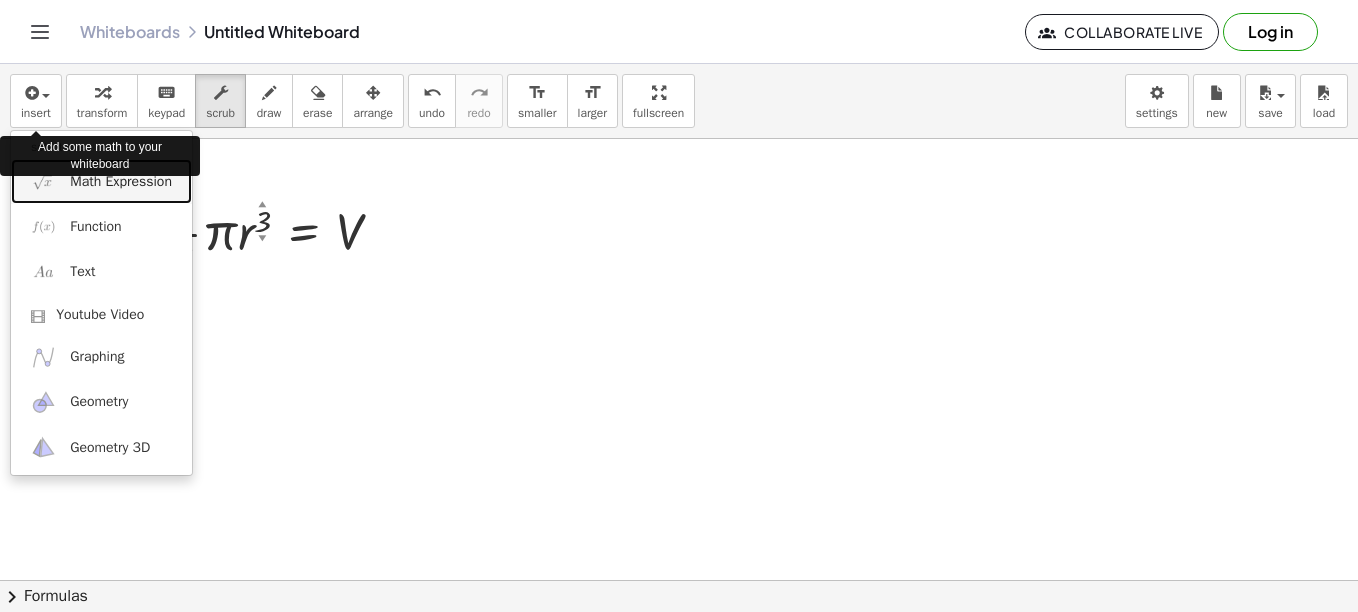 click on "Math Expression" at bounding box center [121, 182] 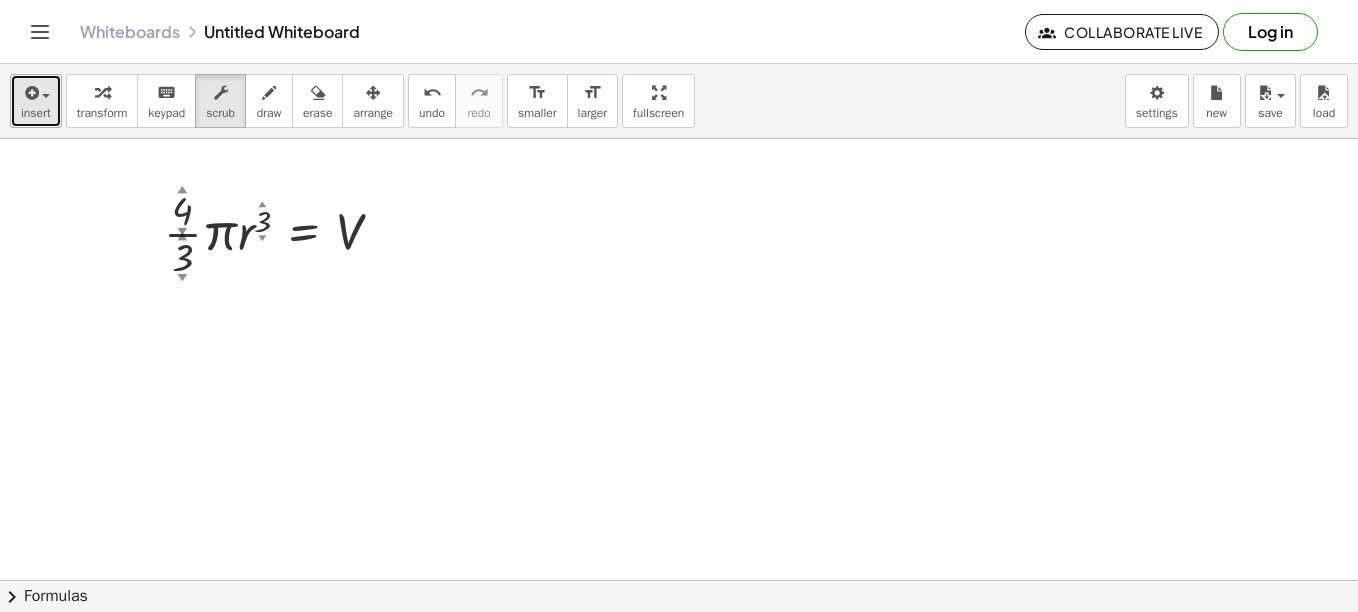 click on "insert" at bounding box center (36, 113) 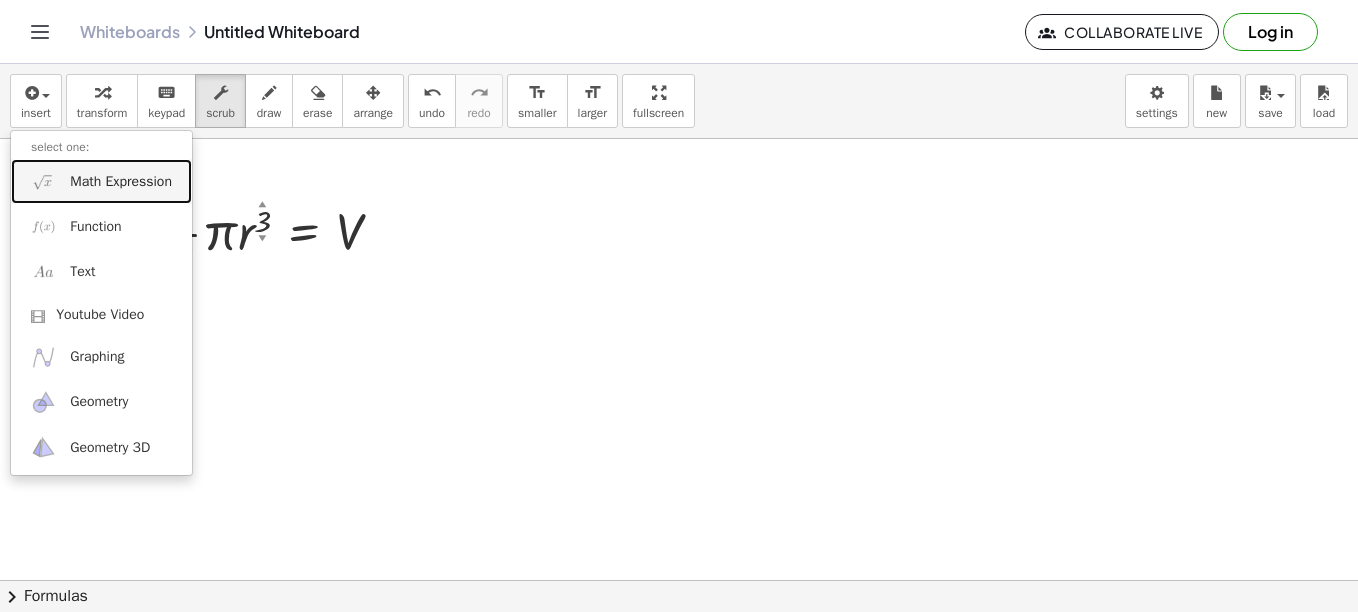 click on "Math Expression" at bounding box center (121, 182) 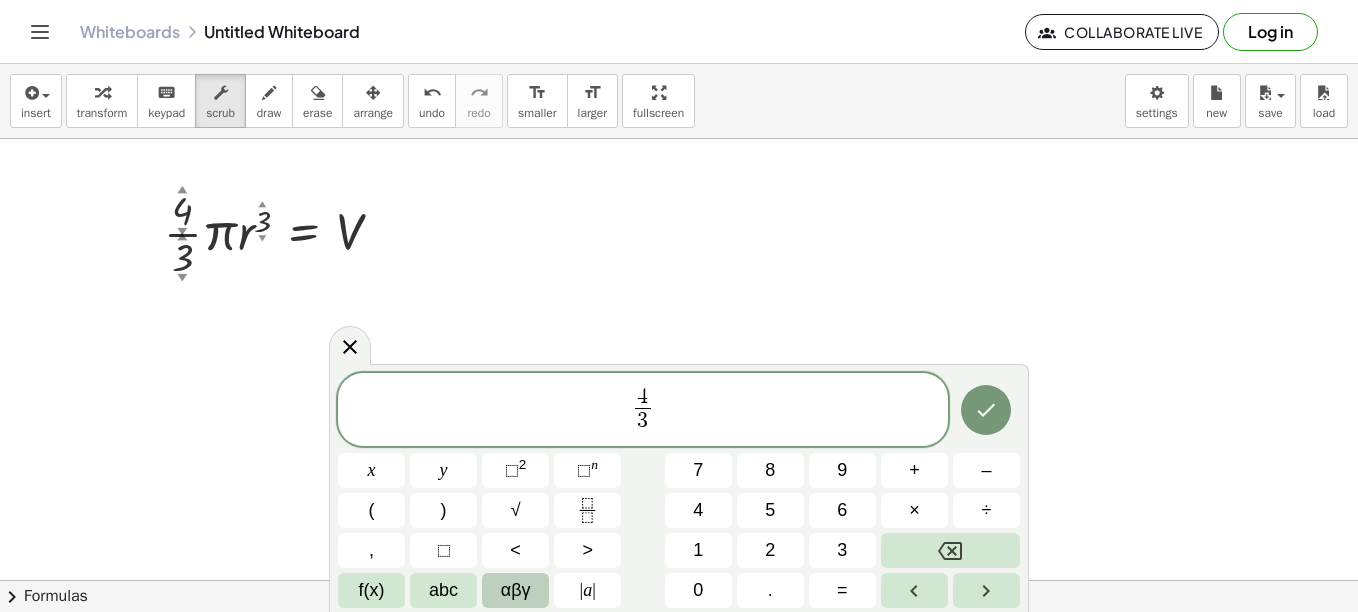 click on "αβγ" at bounding box center [515, 590] 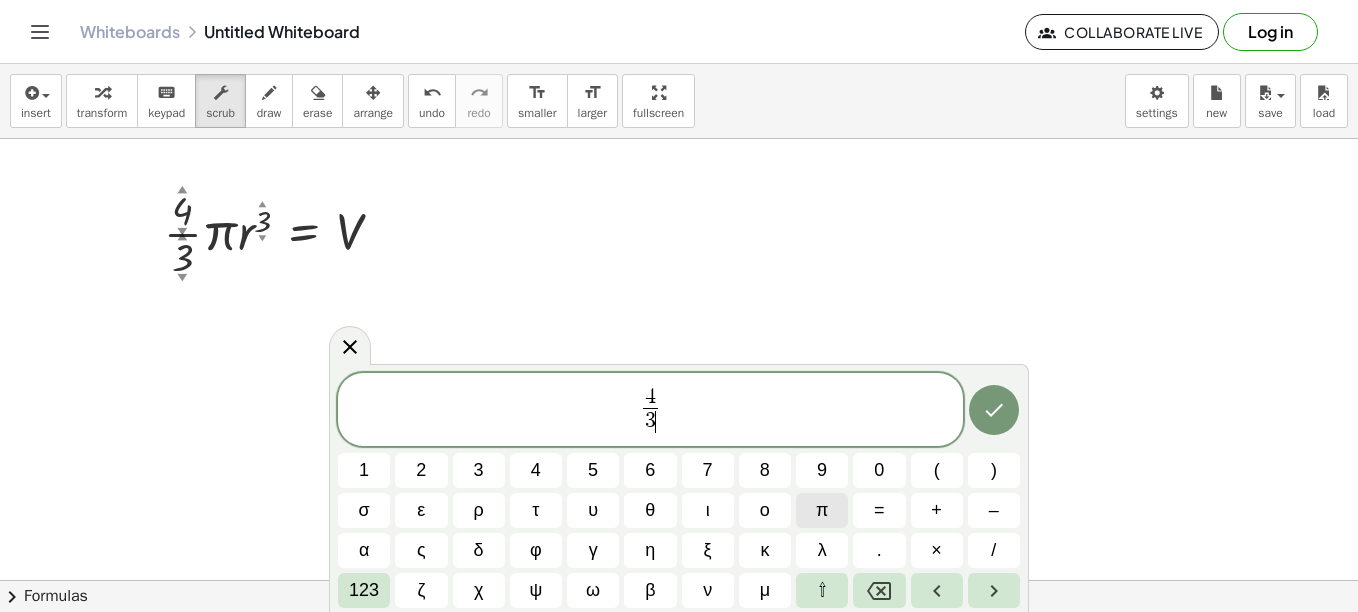click on "π" at bounding box center [822, 510] 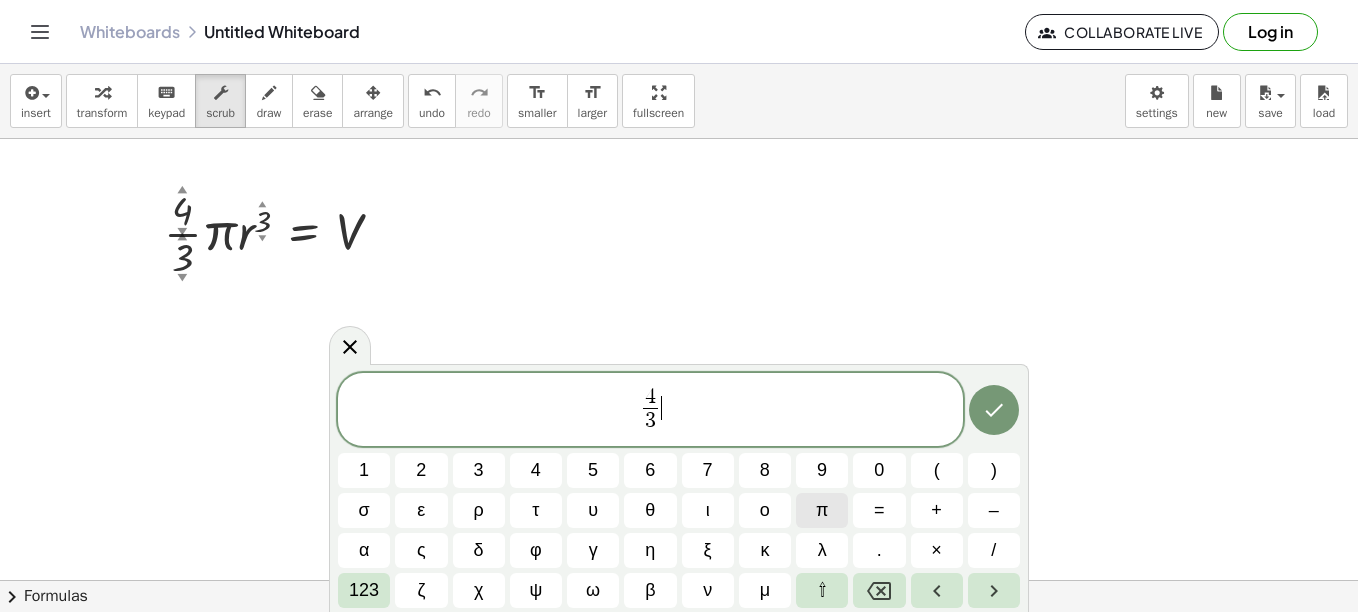 click on "π" at bounding box center [822, 510] 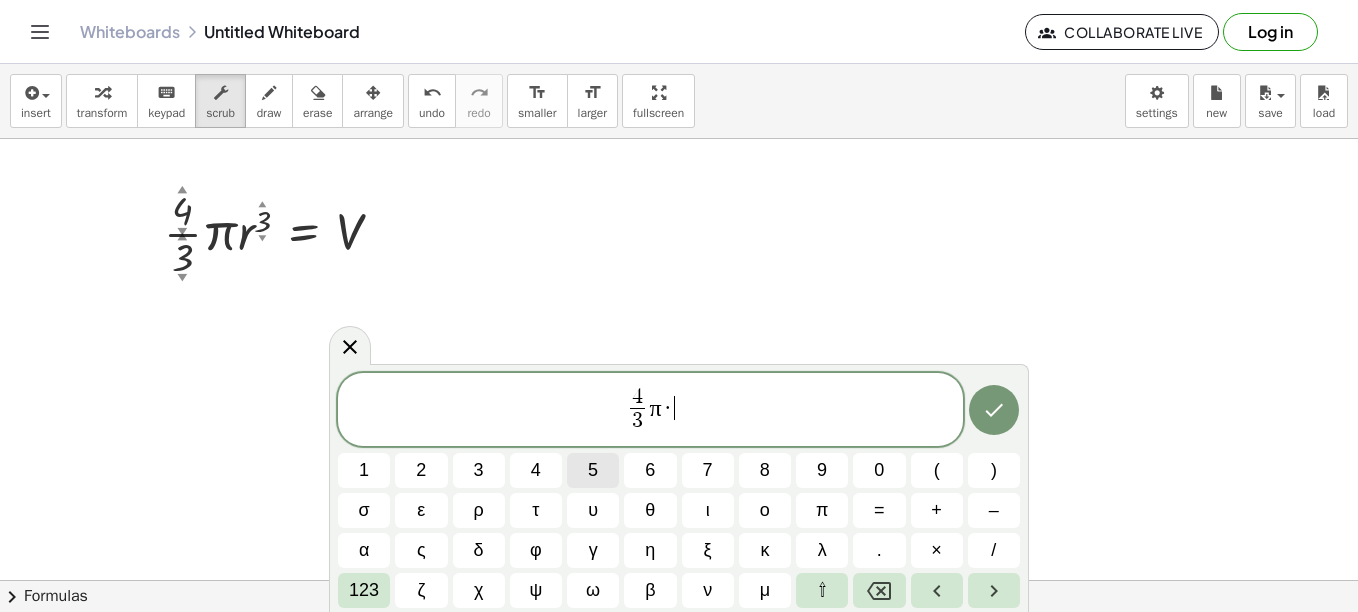 click on "5" at bounding box center (593, 470) 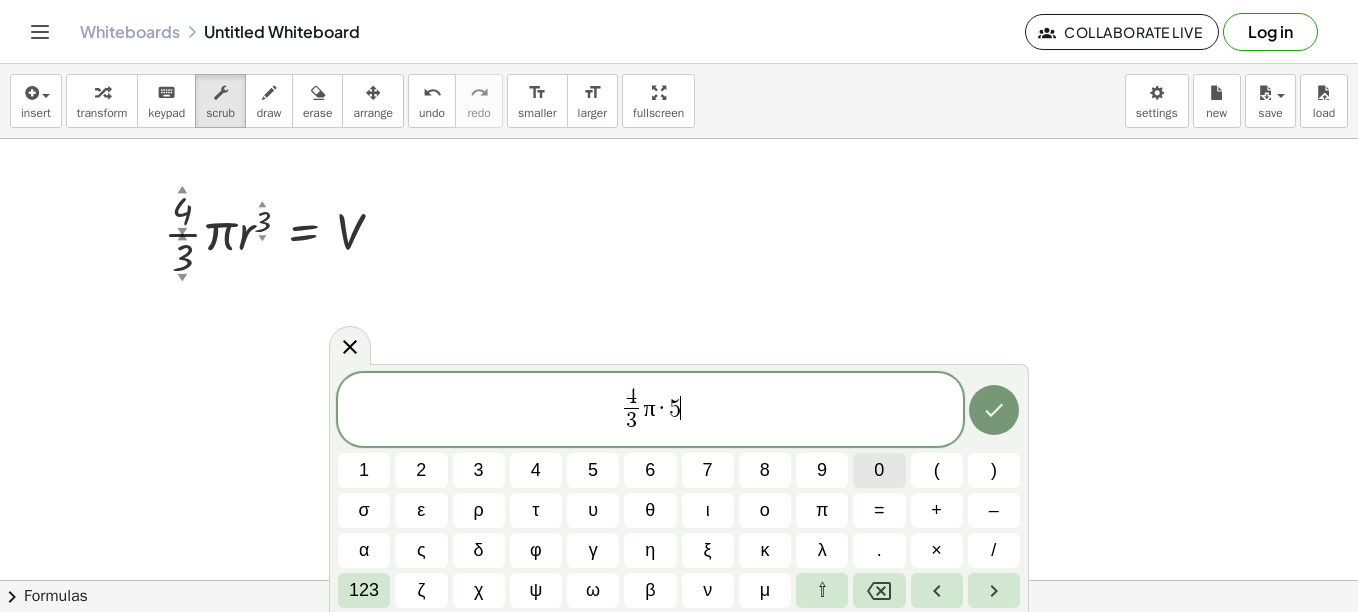 click on "0" at bounding box center (879, 470) 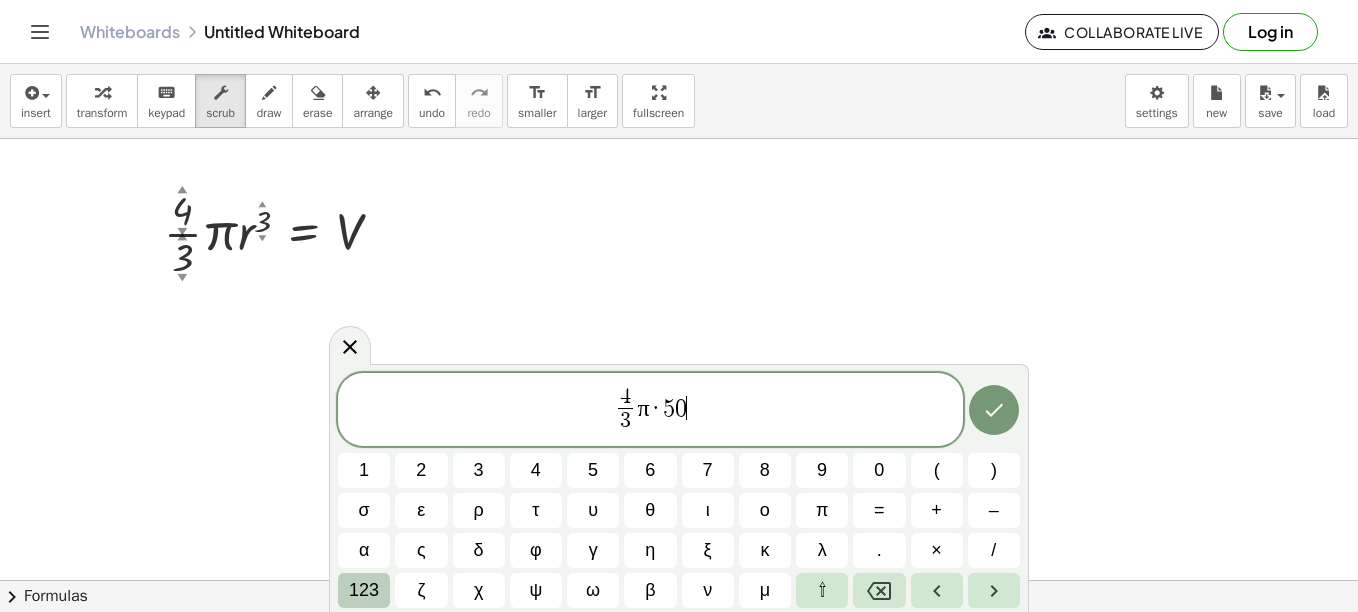 click on "123" at bounding box center [364, 590] 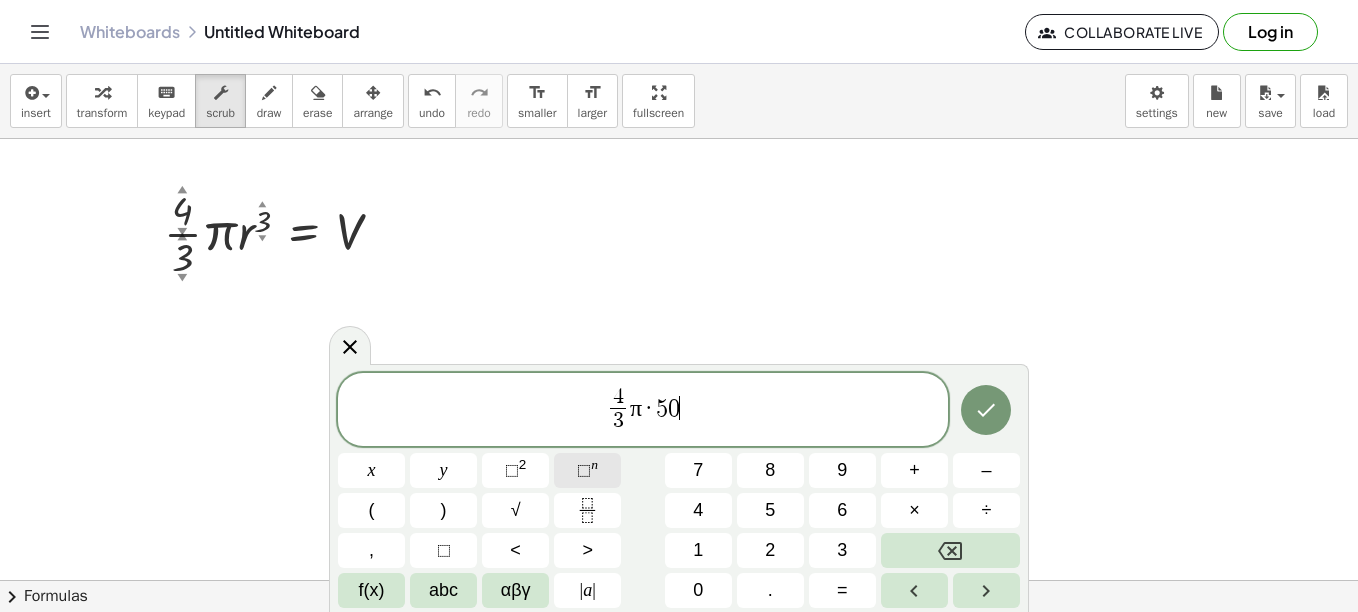 click on "⬚" at bounding box center (584, 470) 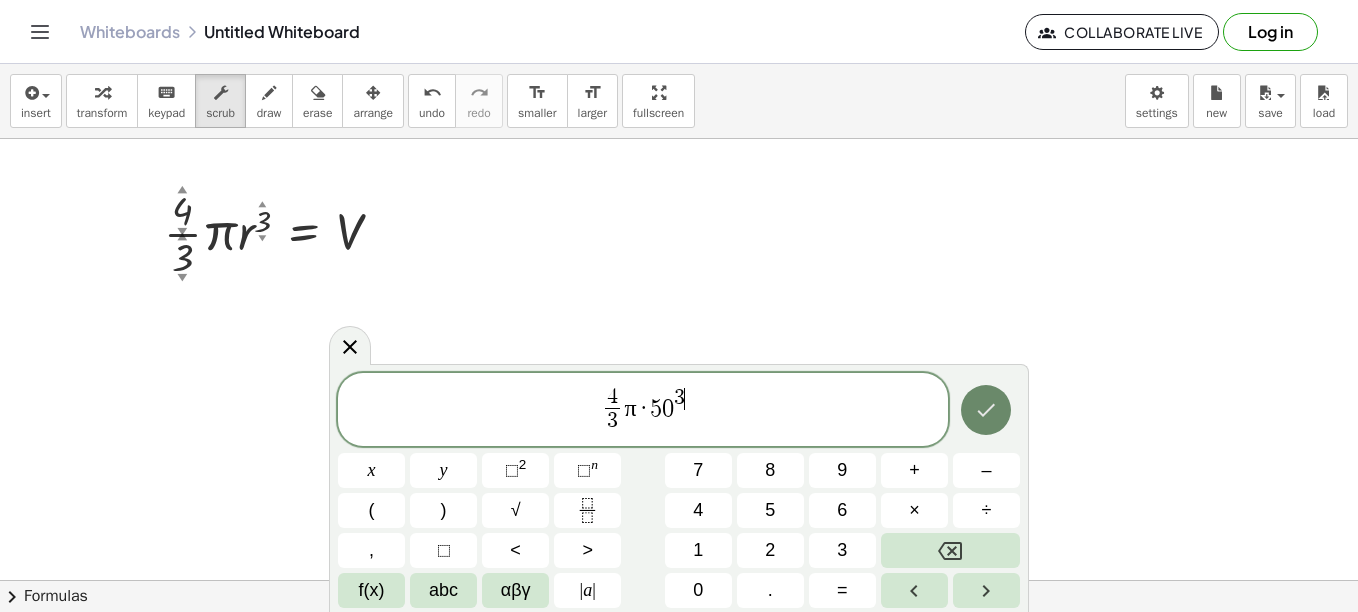 click 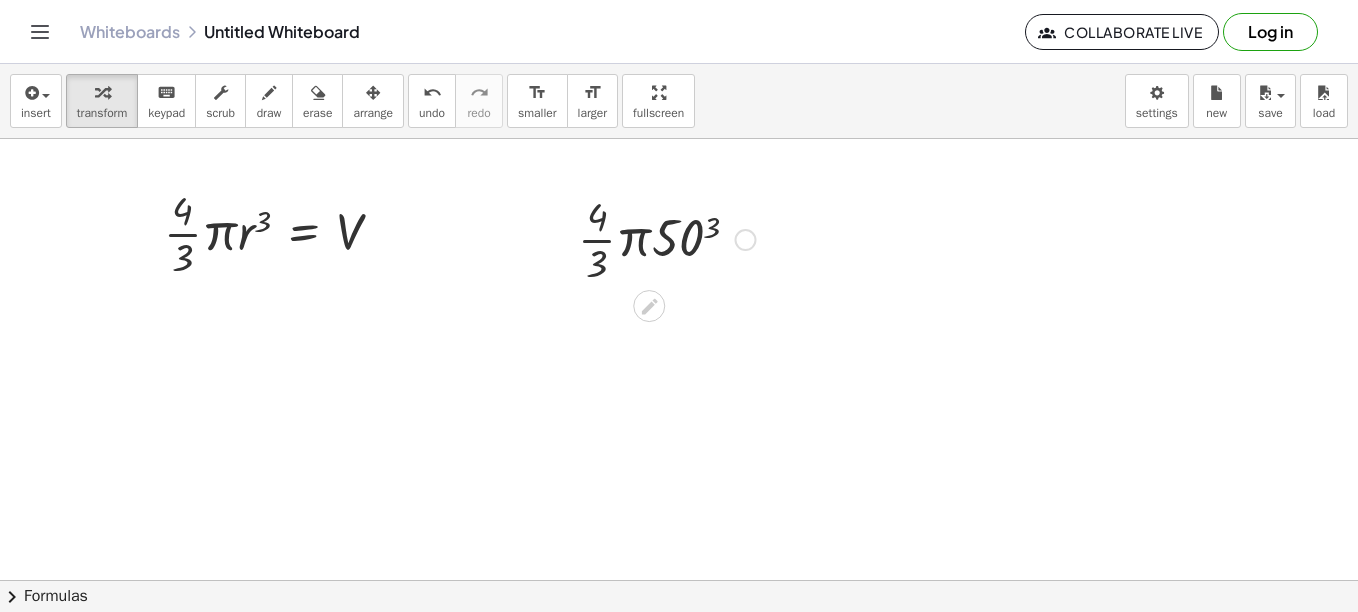click at bounding box center (667, 238) 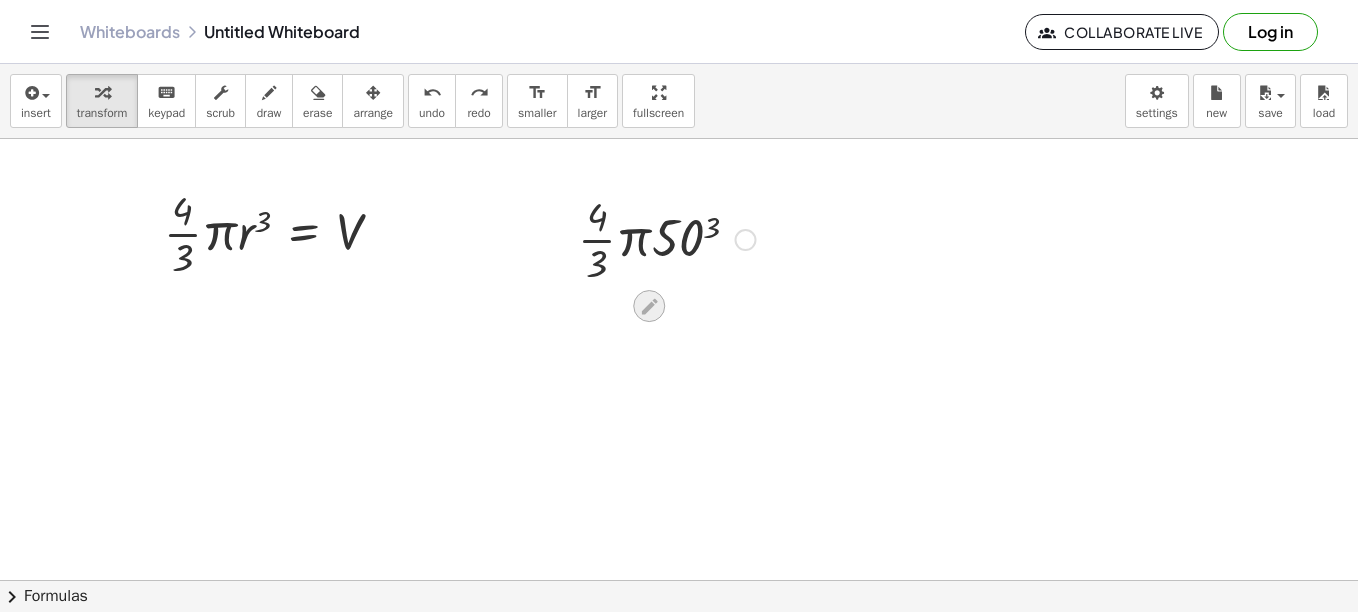 click 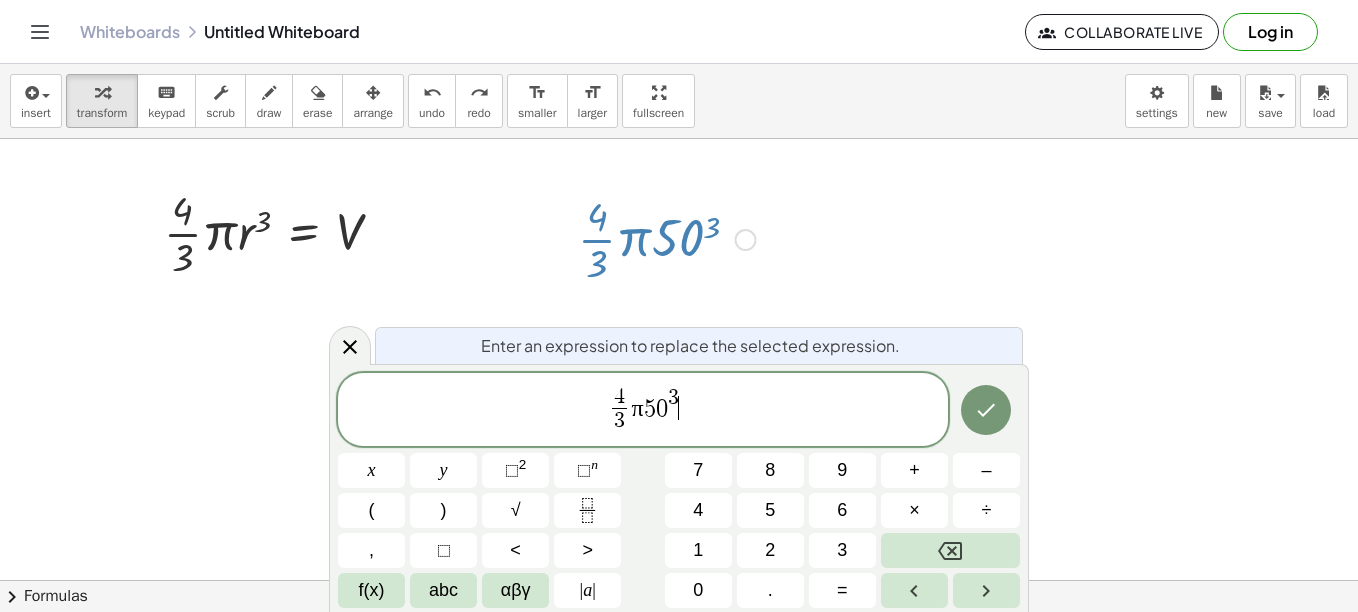 click on "4 3 ​ π 5 0 3 ​" at bounding box center (643, 411) 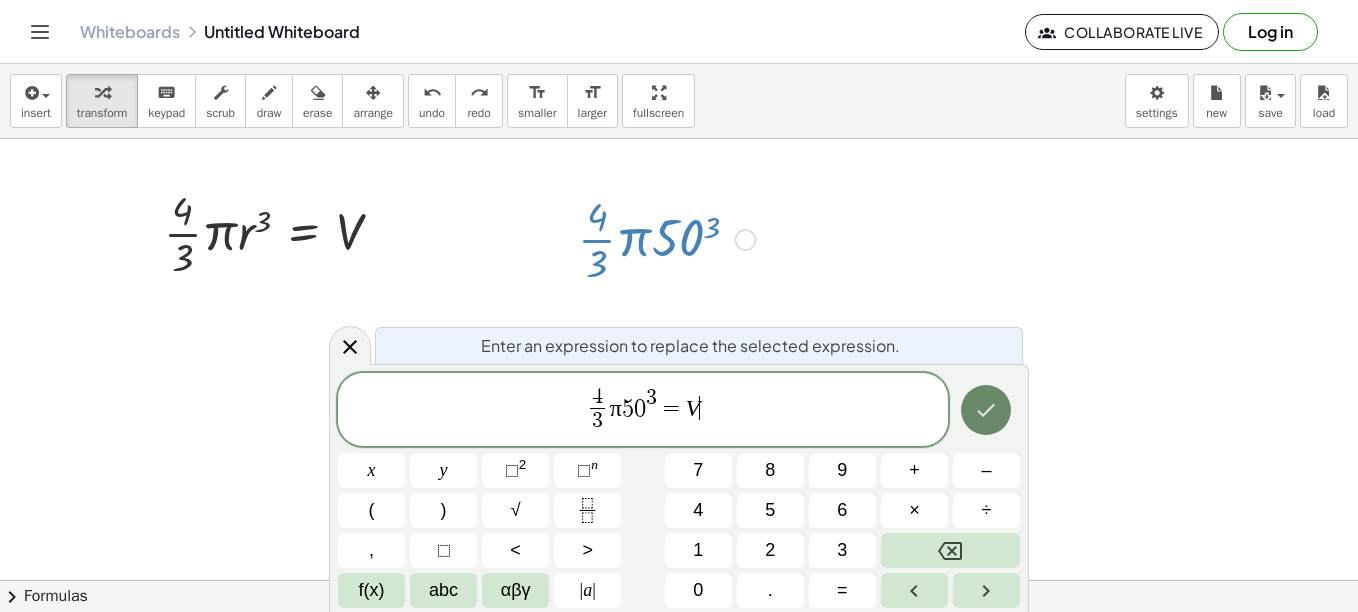 click at bounding box center (986, 410) 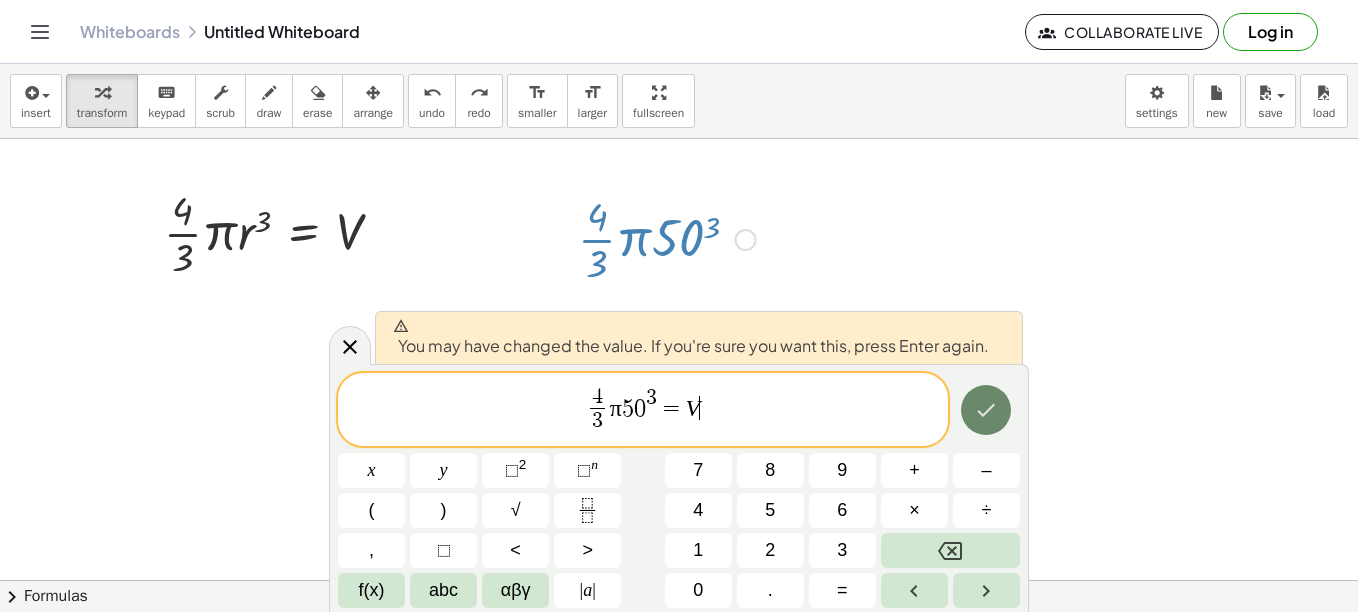 click 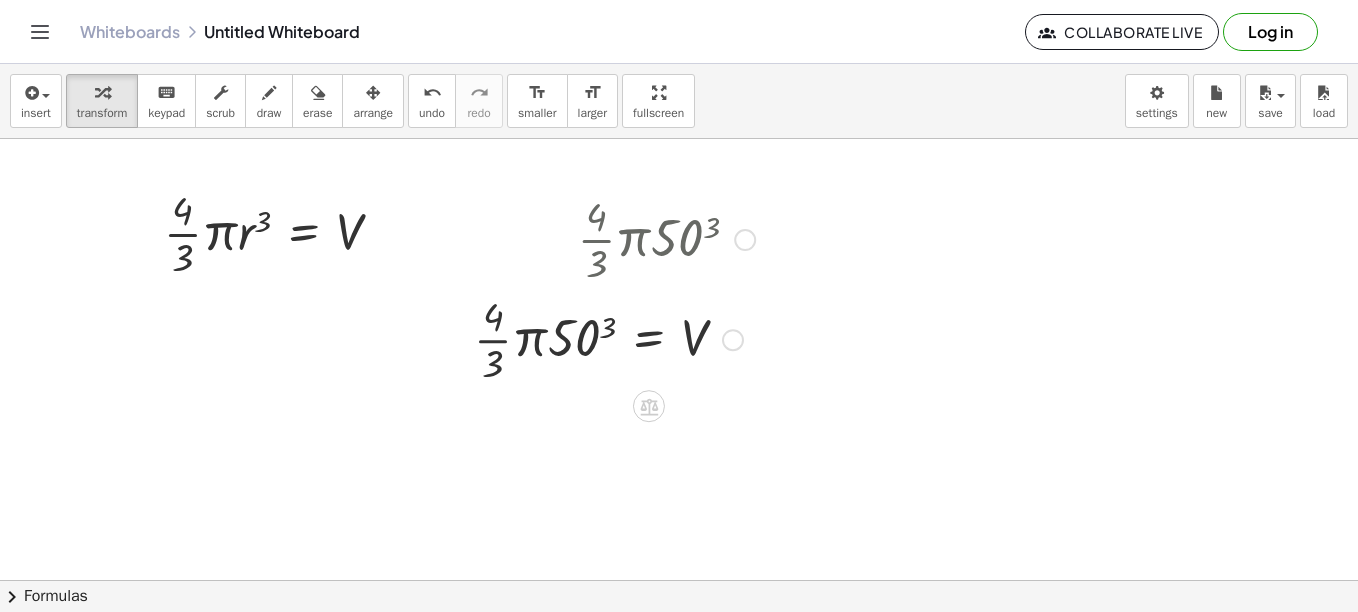 click at bounding box center (614, 238) 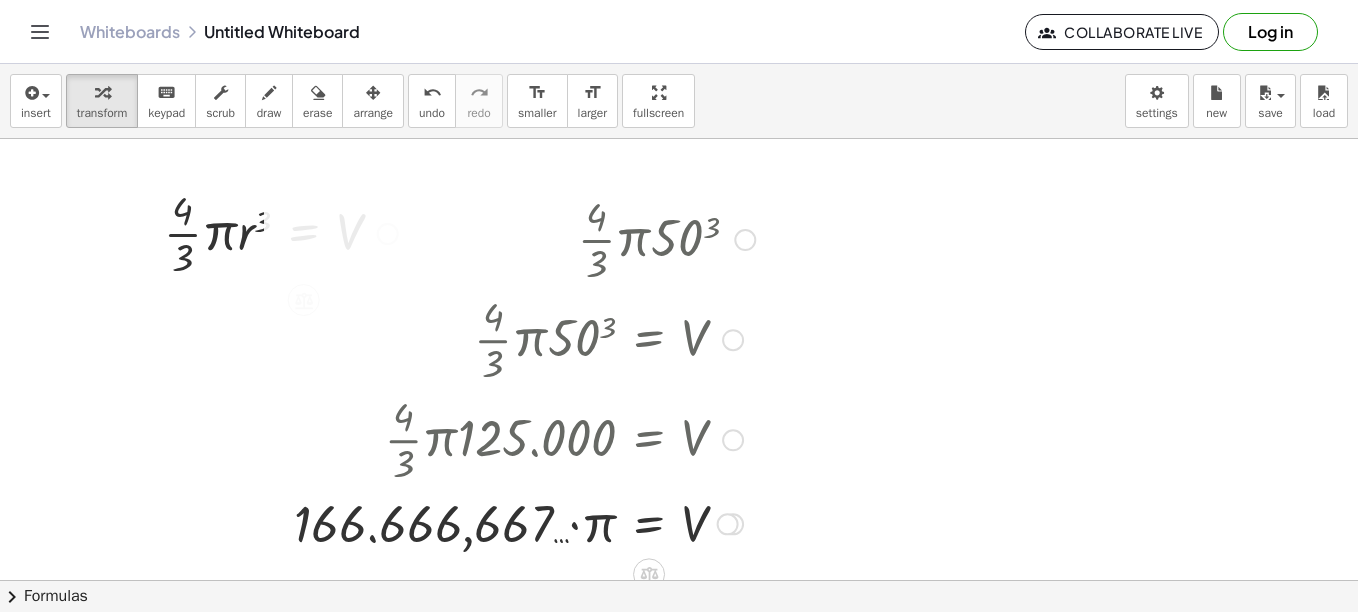 click at bounding box center (524, 438) 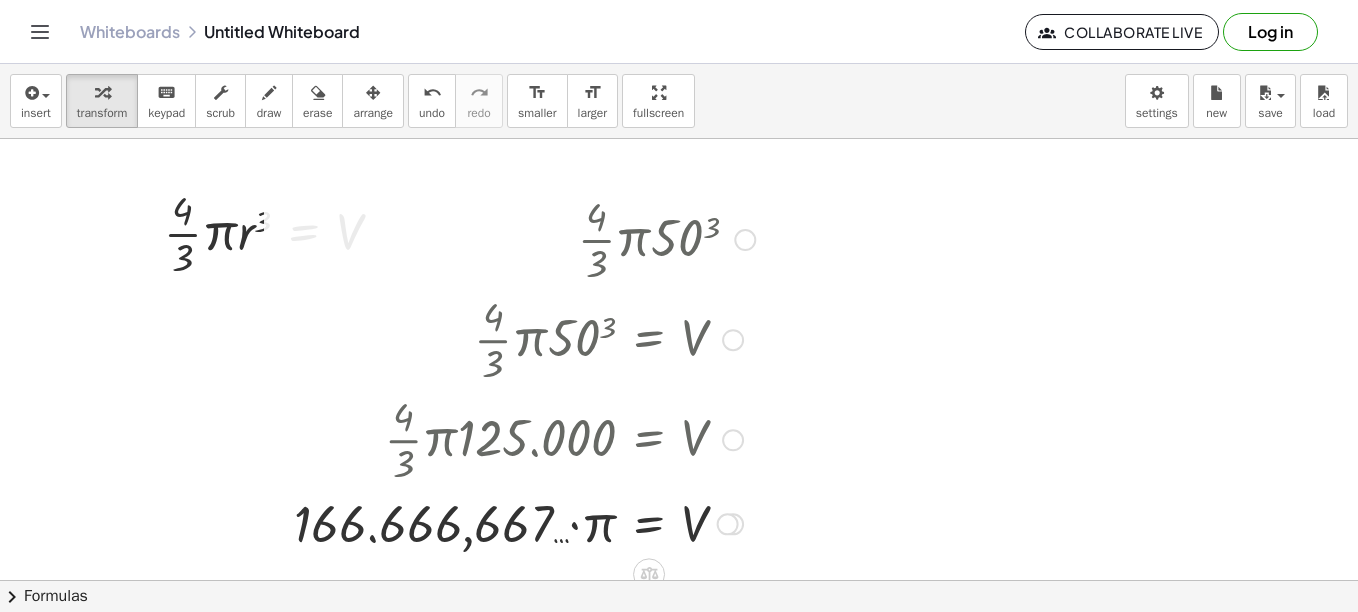 click at bounding box center [524, 438] 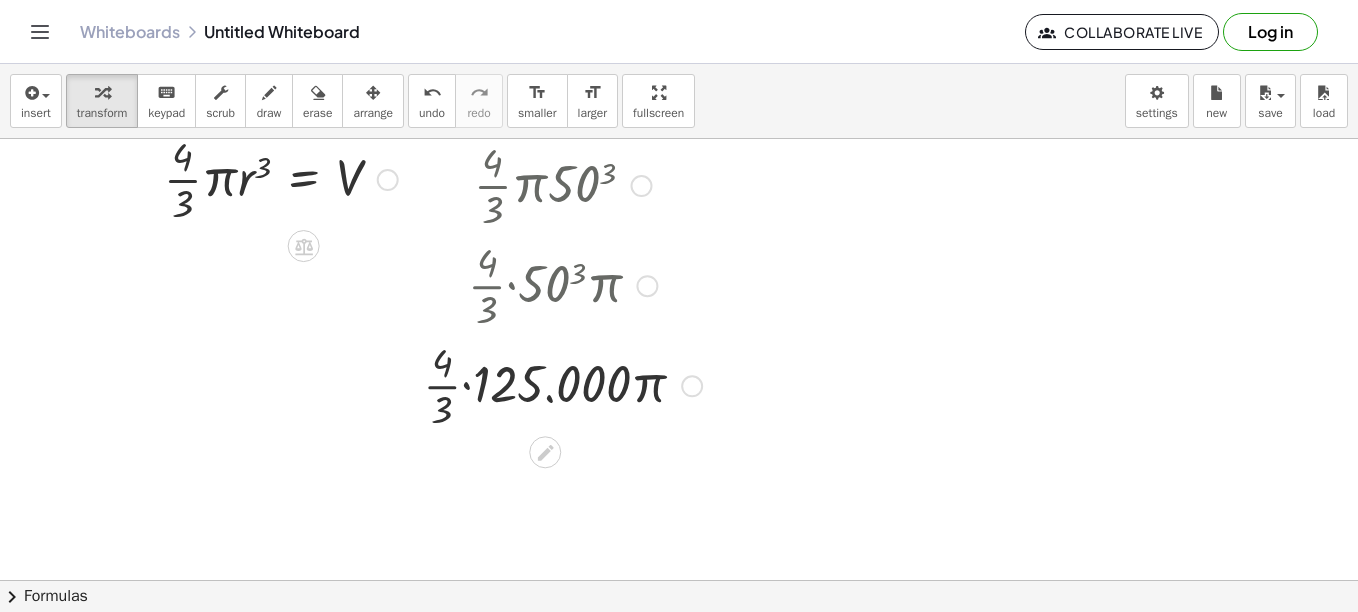 scroll, scrollTop: 59, scrollLeft: 0, axis: vertical 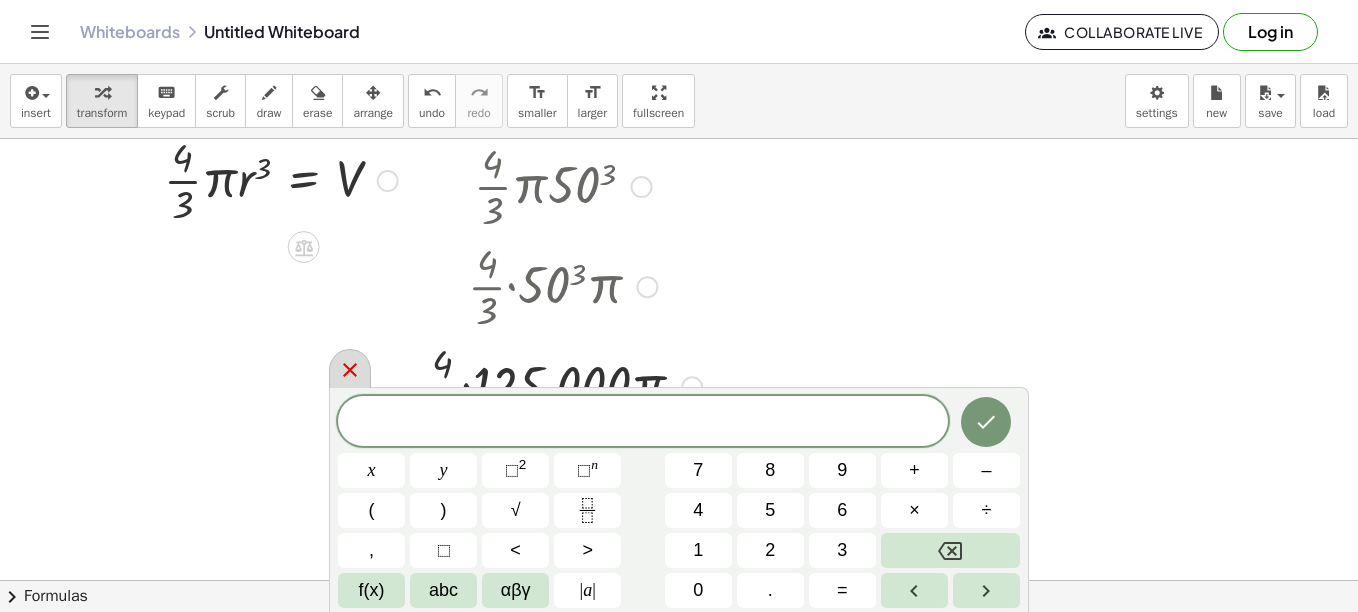 click 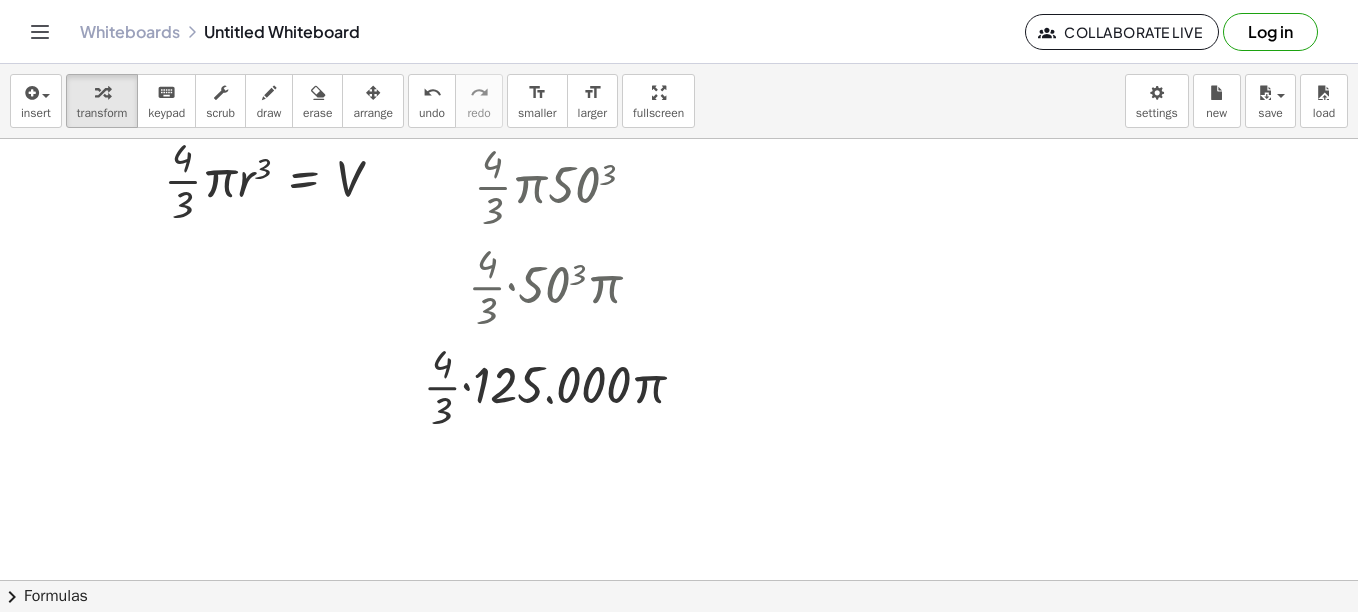 scroll, scrollTop: 58, scrollLeft: 0, axis: vertical 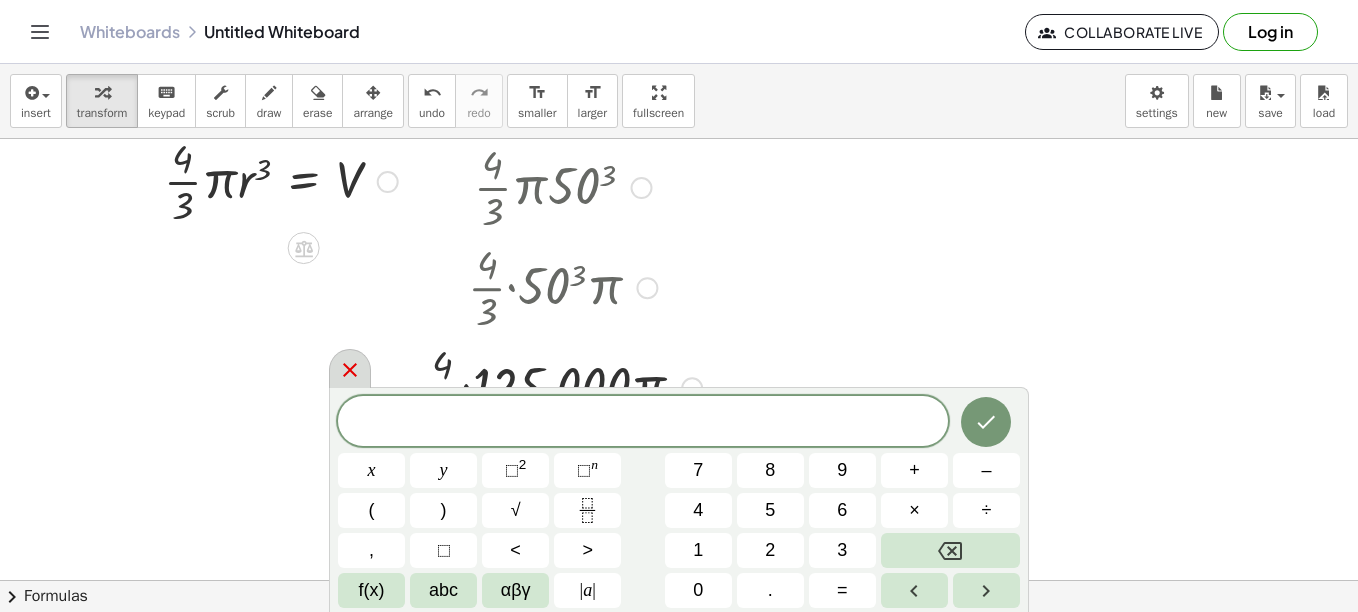 click 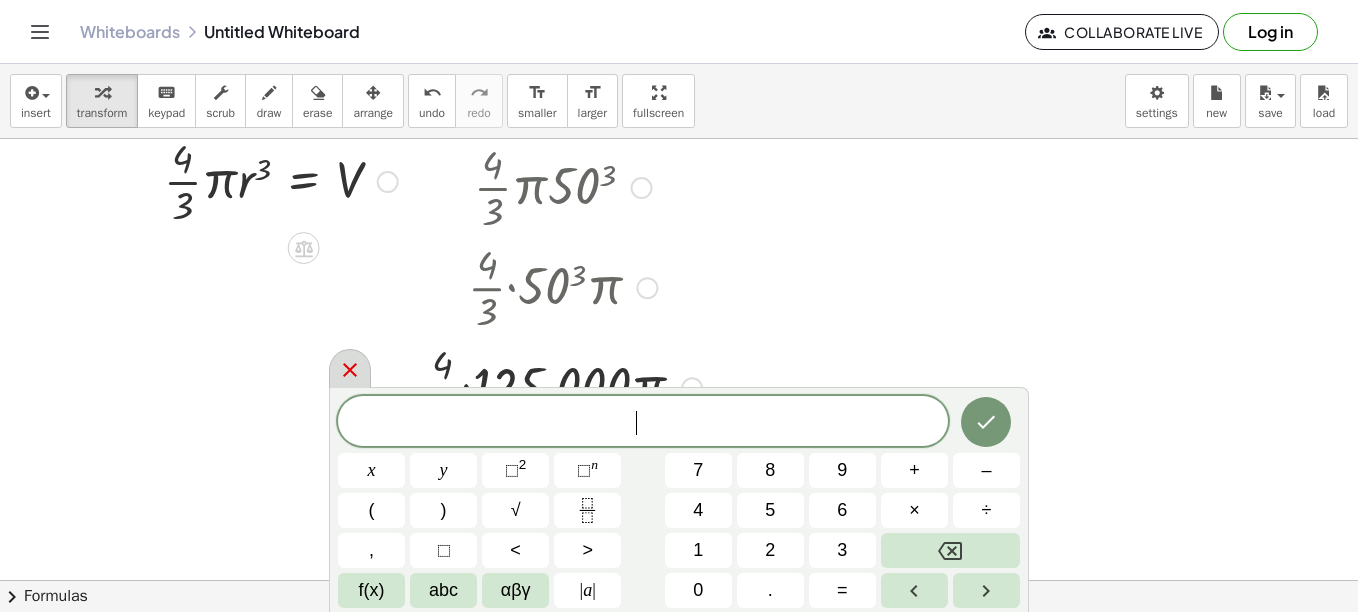 scroll, scrollTop: 57, scrollLeft: 0, axis: vertical 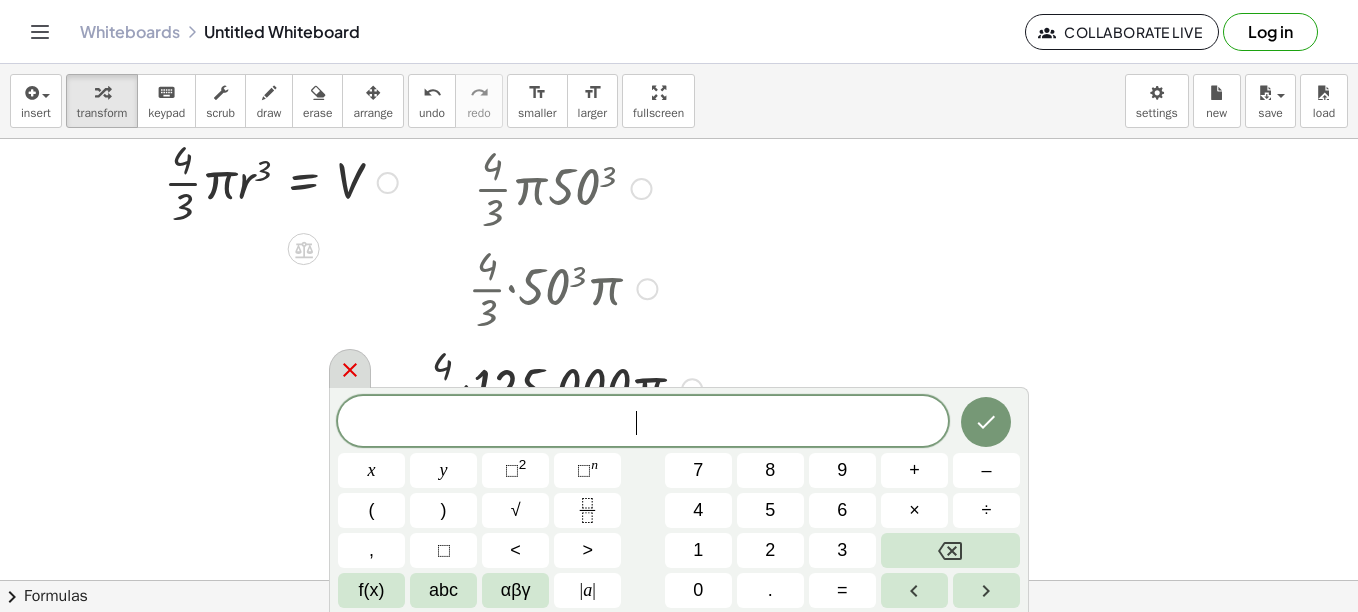 click 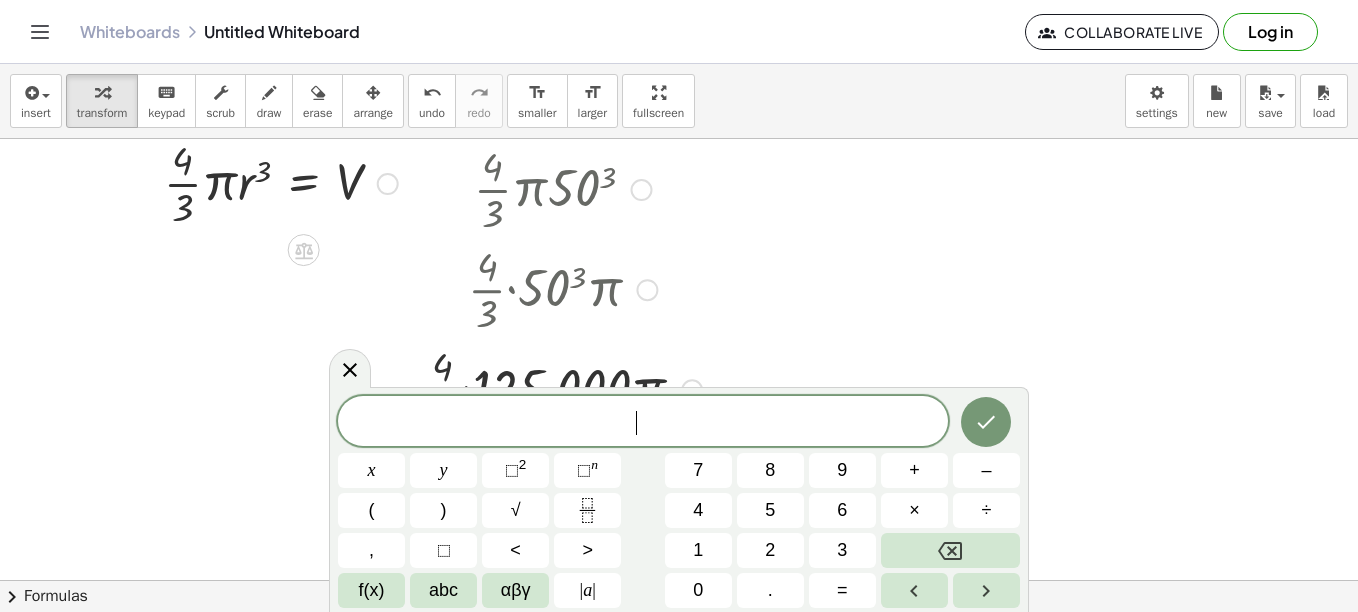 click on "​" 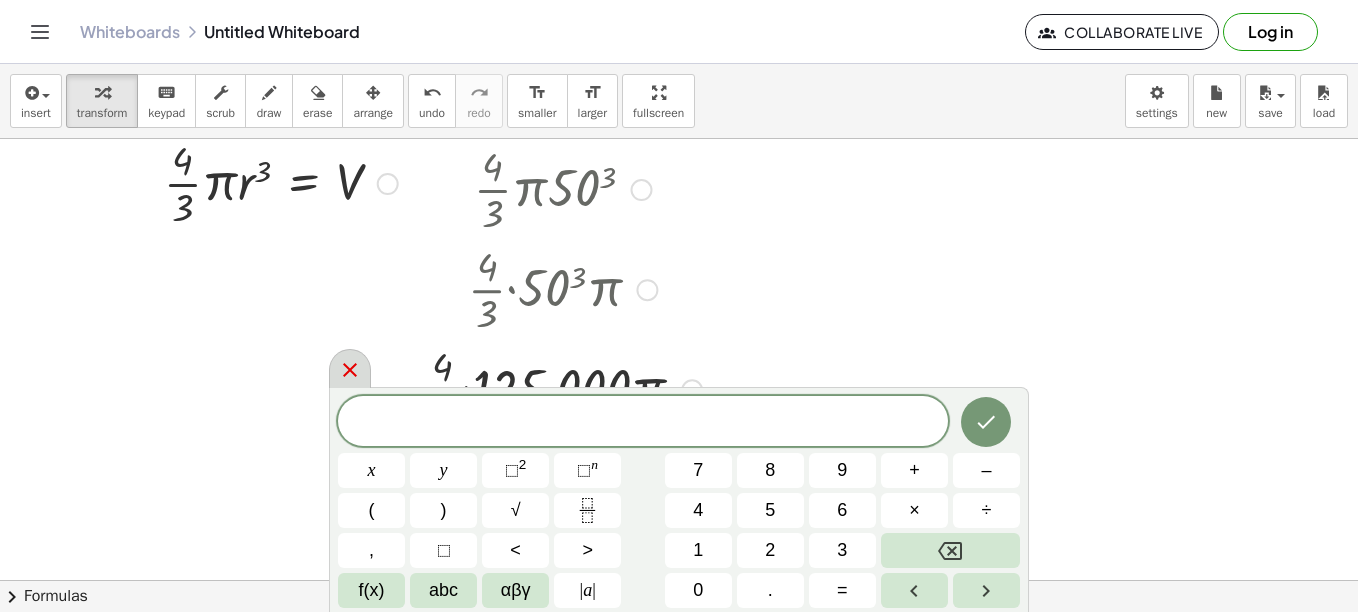 click 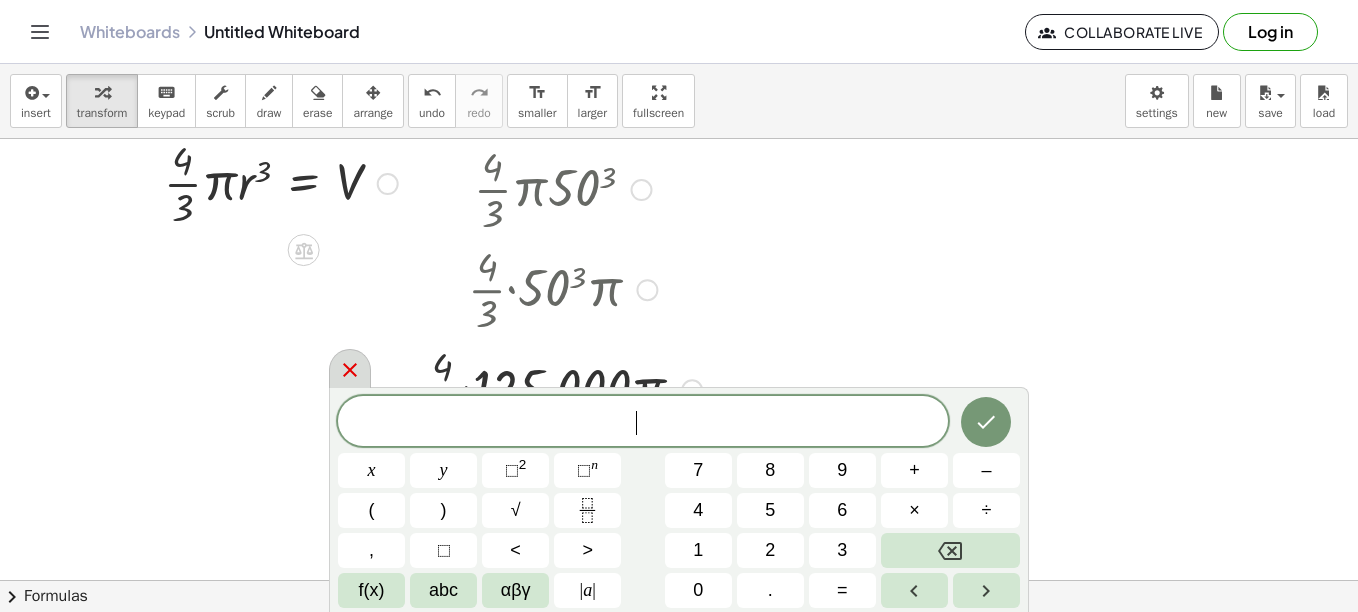 scroll, scrollTop: 55, scrollLeft: 0, axis: vertical 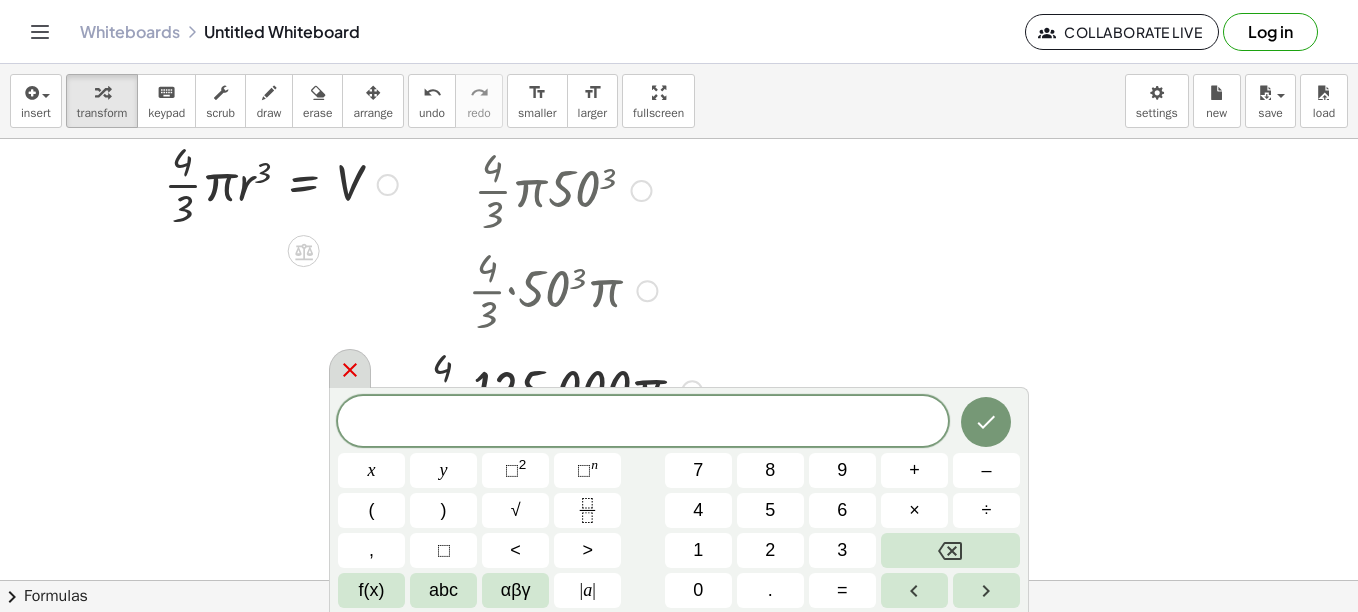 click 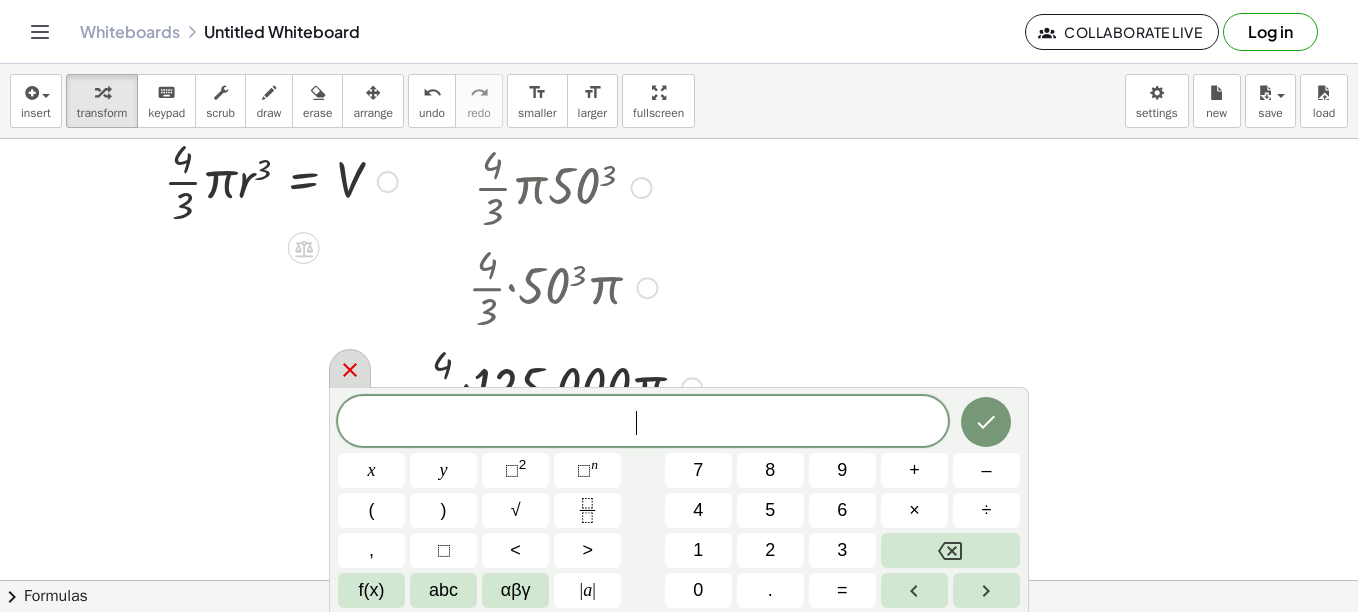 scroll, scrollTop: 56, scrollLeft: 0, axis: vertical 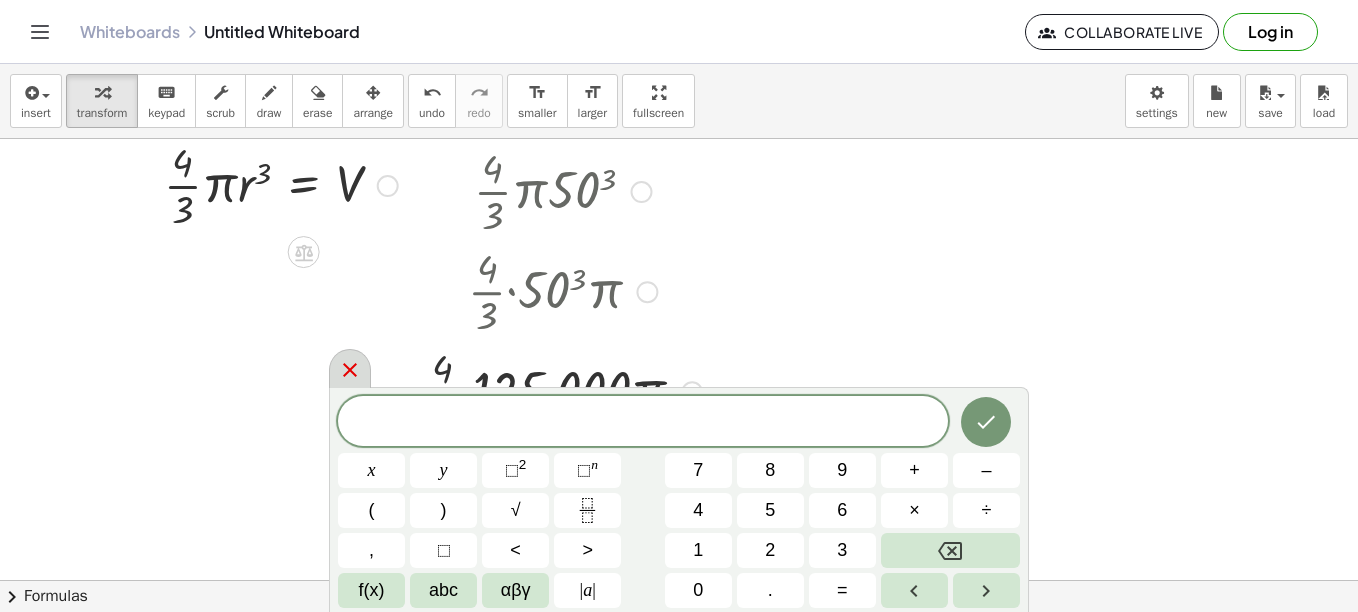 click 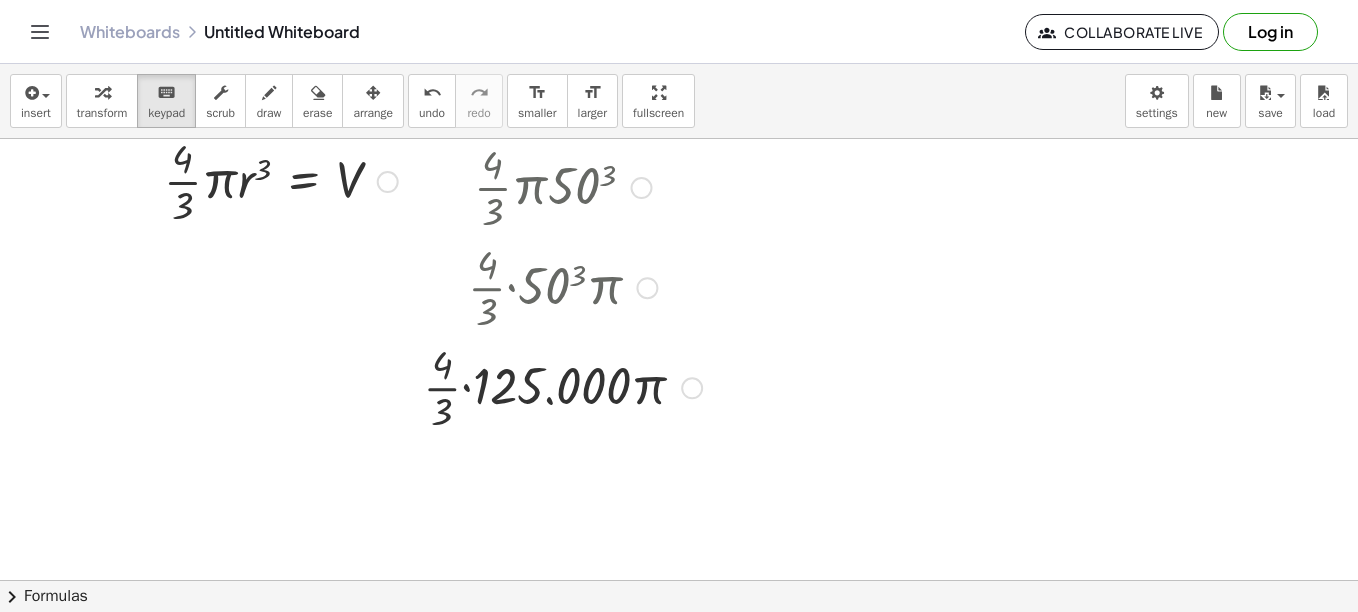 scroll, scrollTop: 59, scrollLeft: 0, axis: vertical 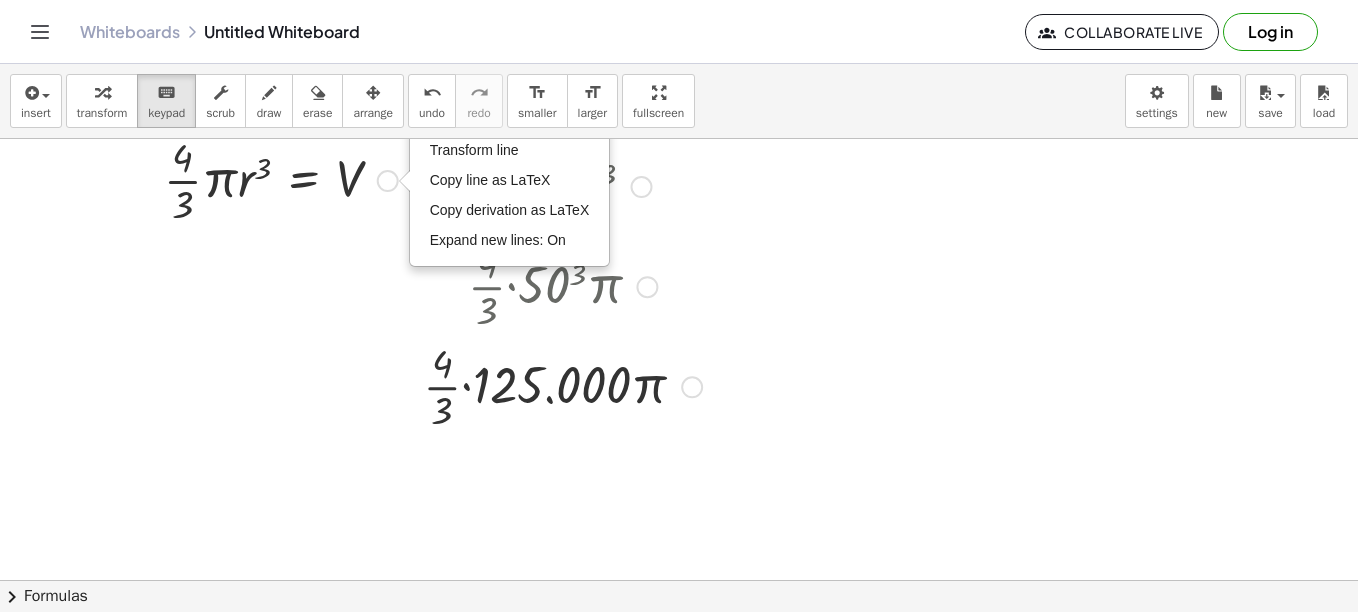 click at bounding box center (281, 179) 